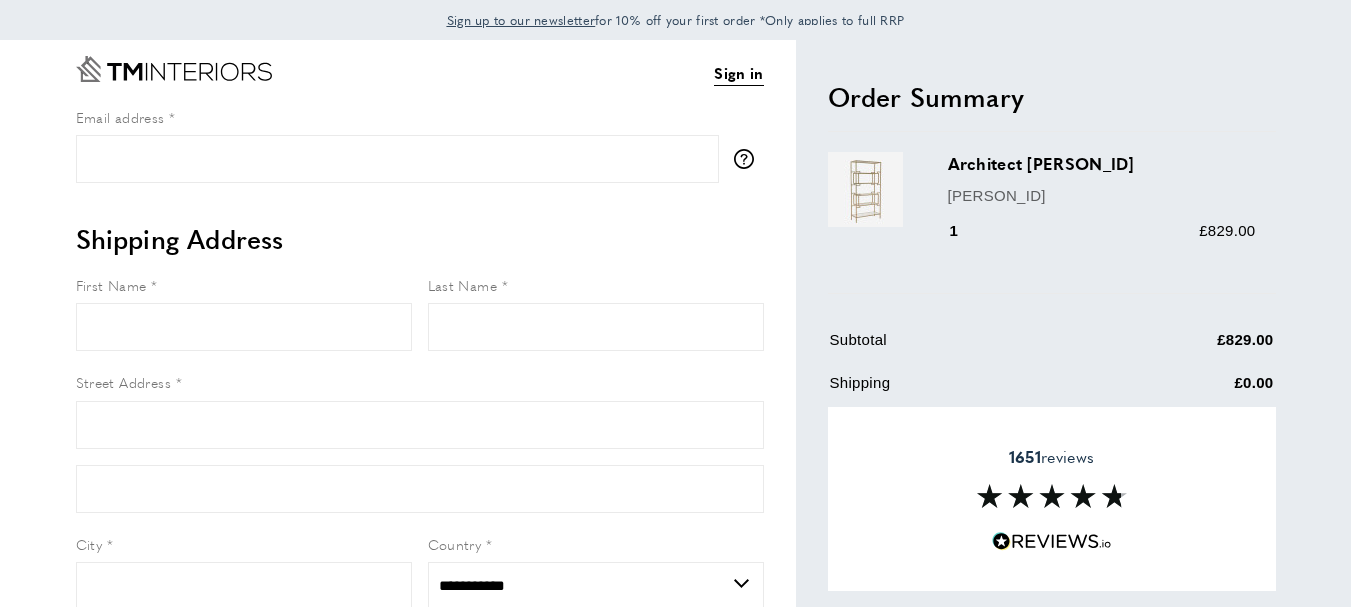 select on "**" 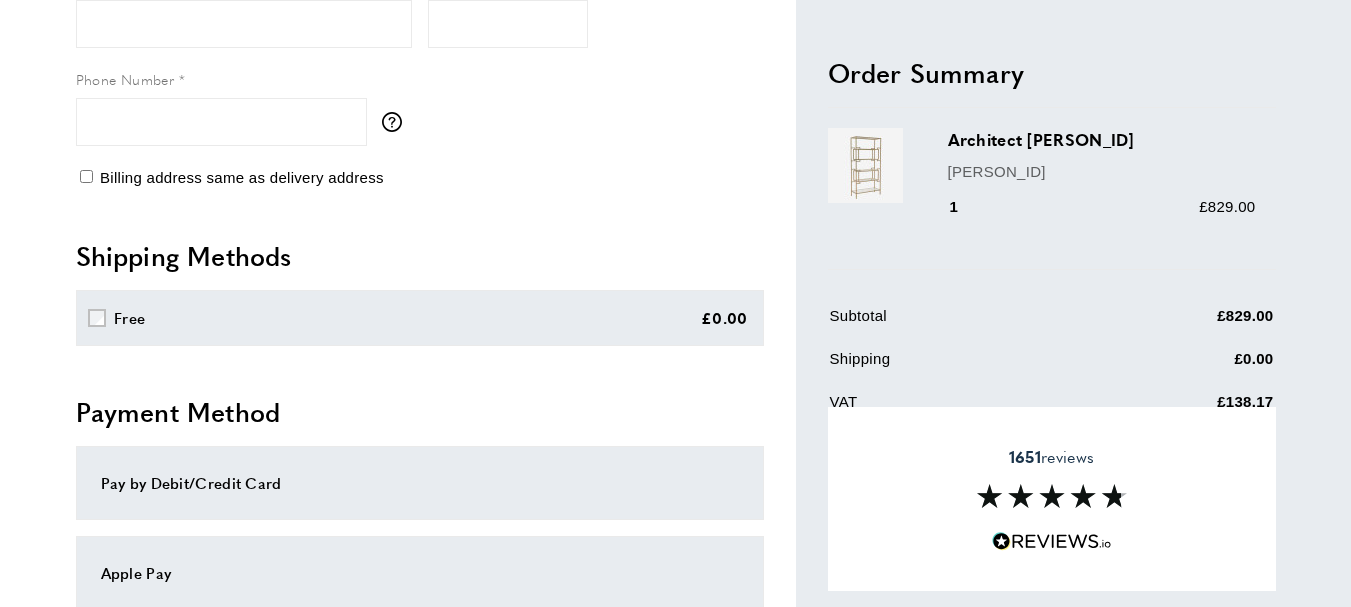 scroll, scrollTop: 700, scrollLeft: 0, axis: vertical 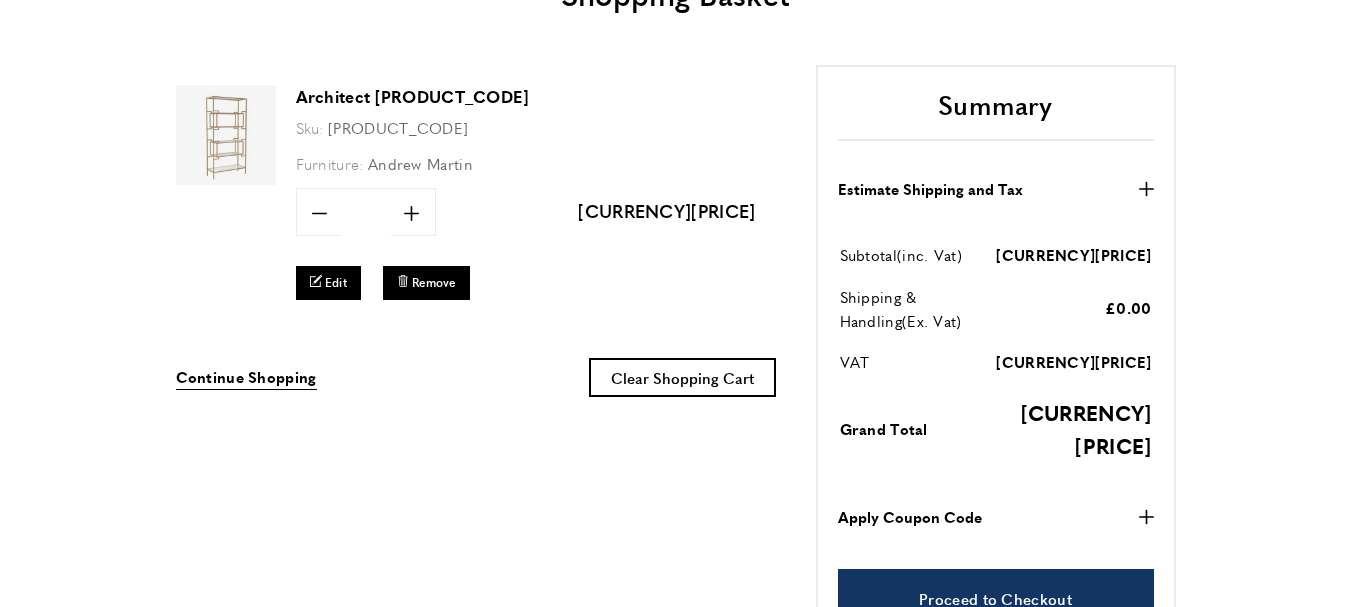 click on "Apply Coupon Code
plus" at bounding box center [996, 517] 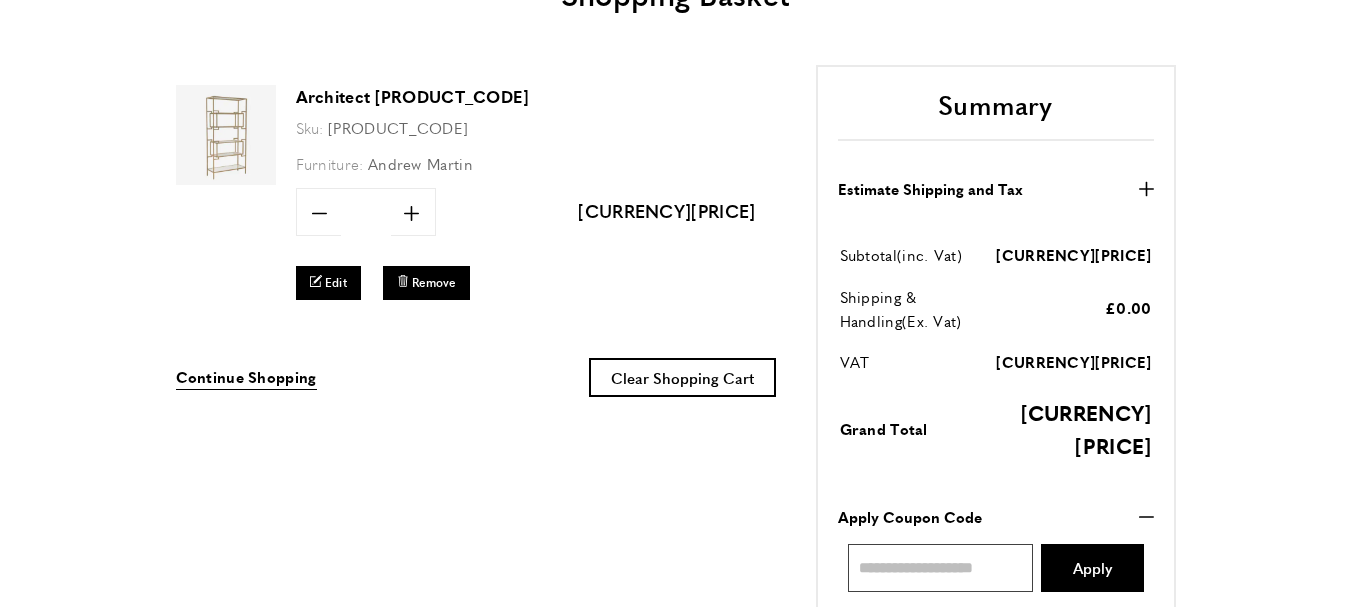 click on "Enter discount code" at bounding box center (941, 568) 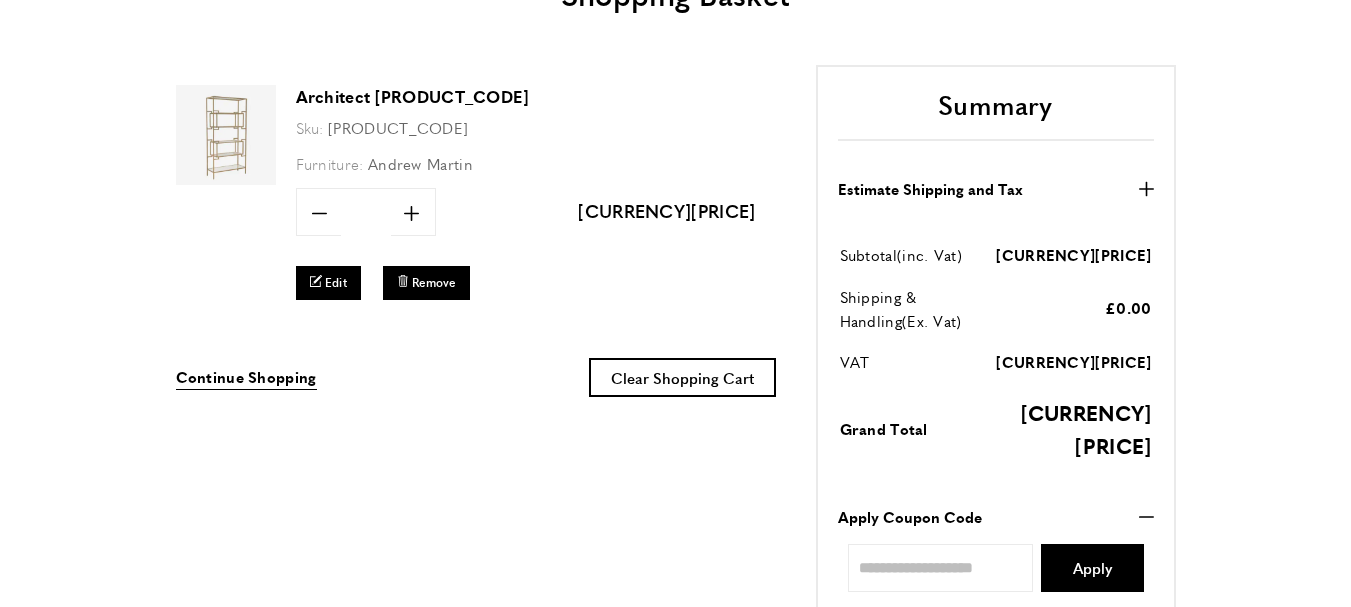 scroll, scrollTop: 0, scrollLeft: 281, axis: horizontal 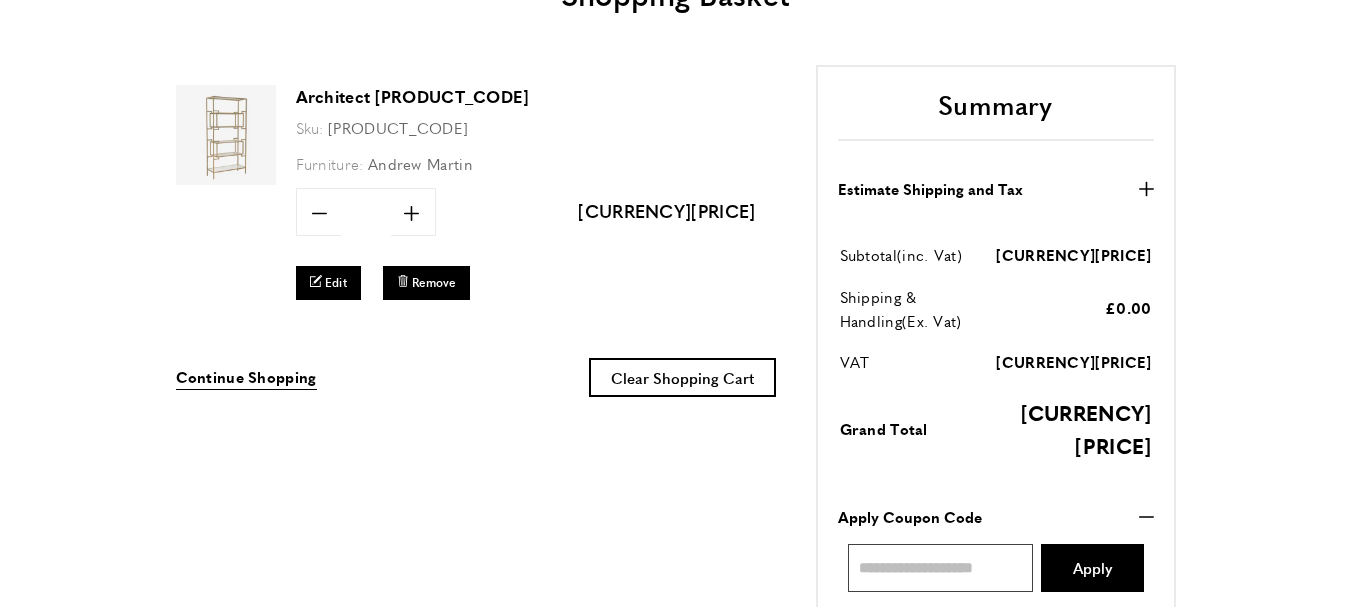 click on "Enter discount code" at bounding box center (941, 568) 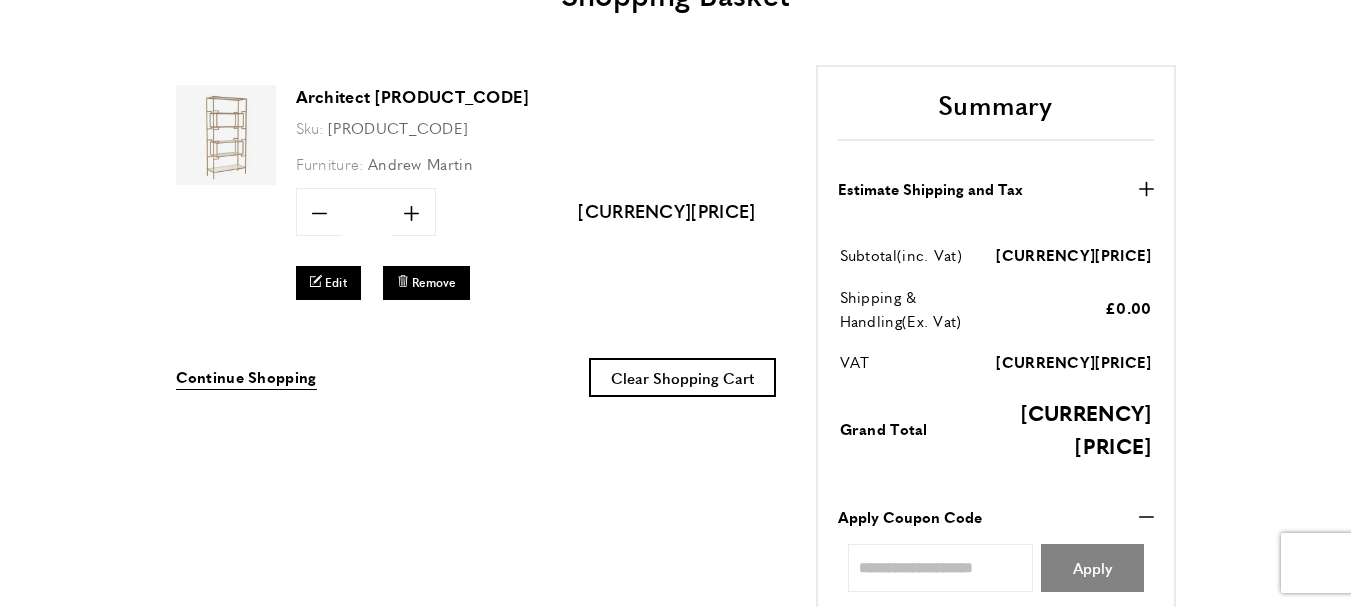 click on "Apply" at bounding box center [1092, 568] 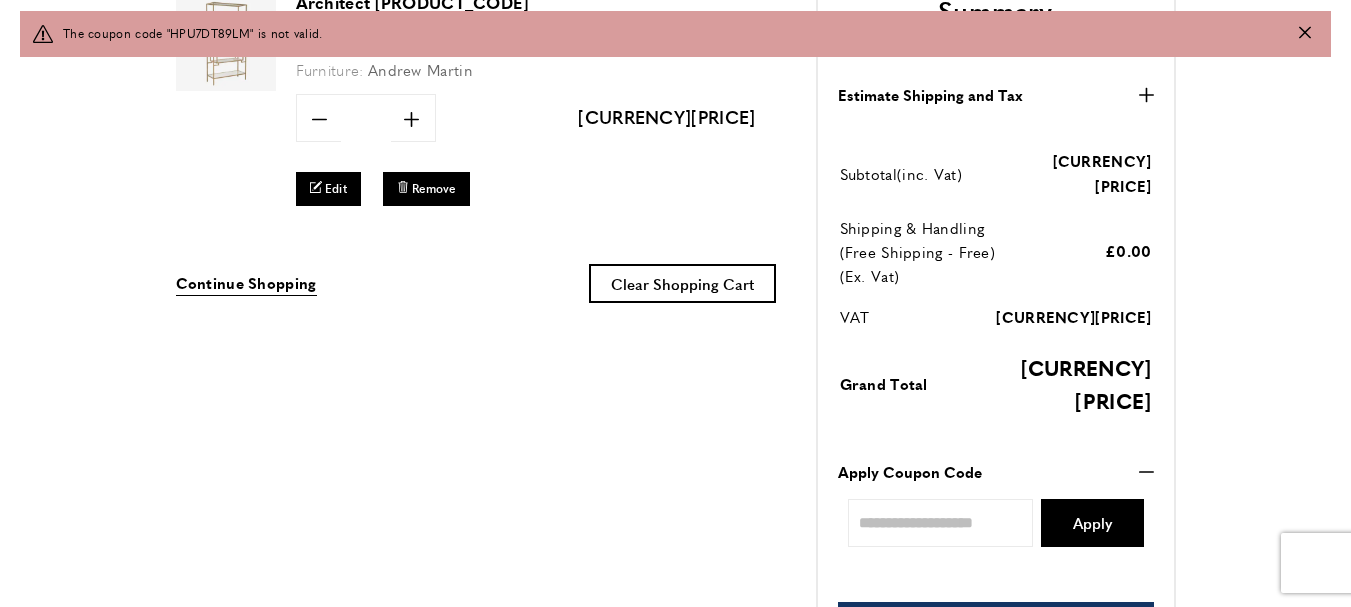 scroll, scrollTop: 400, scrollLeft: 0, axis: vertical 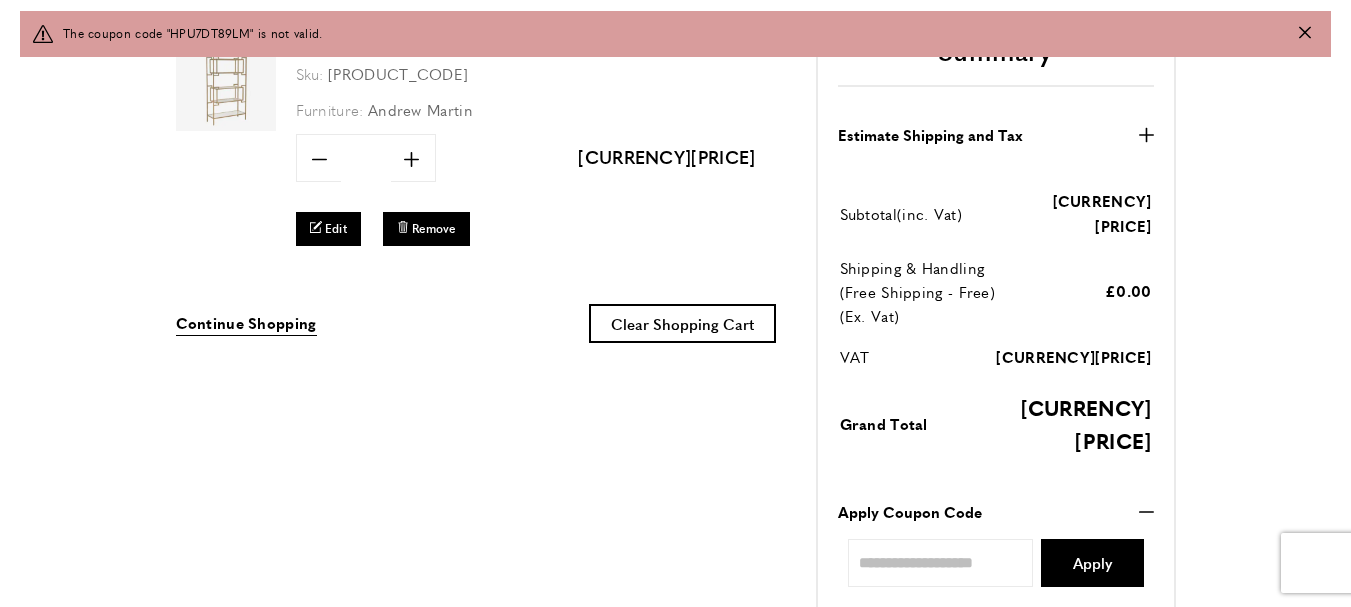 click at bounding box center [675, 2276] 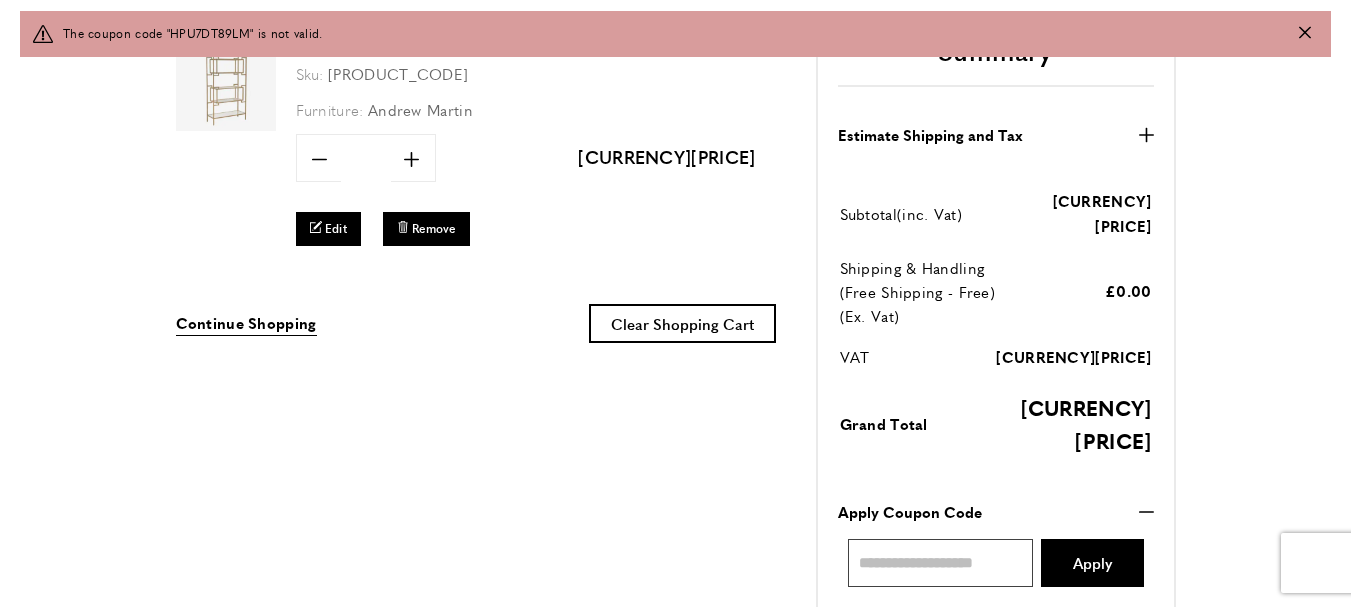 click on "Enter discount code" at bounding box center (941, 563) 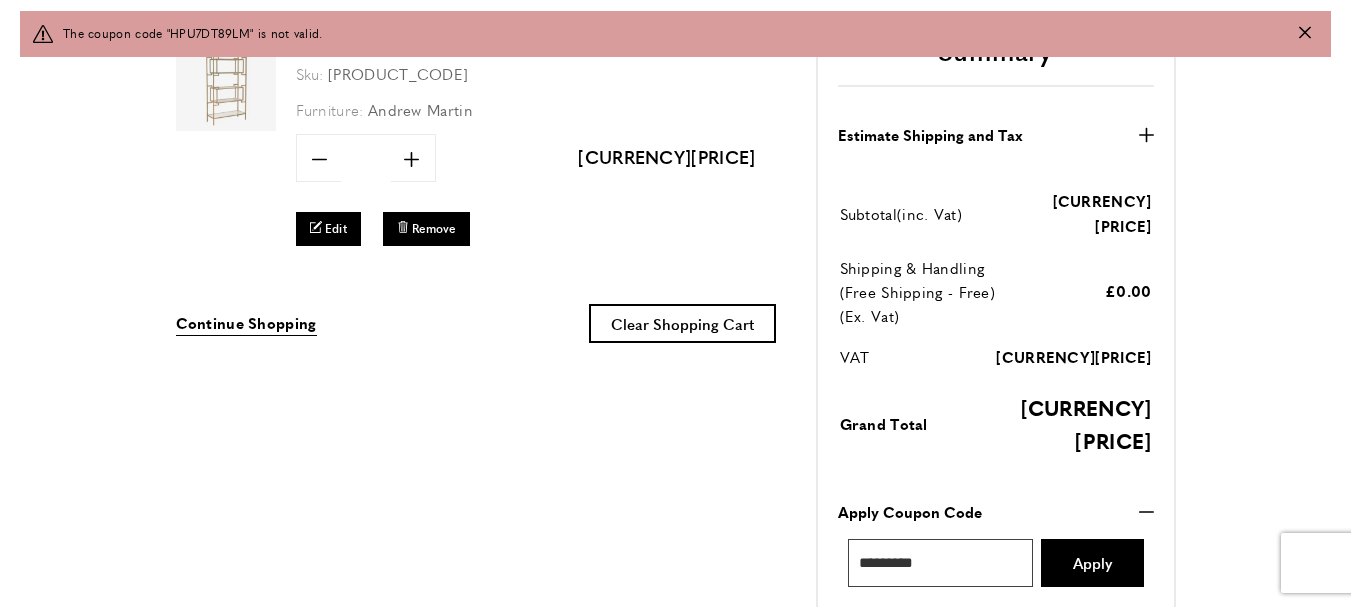 type on "*********" 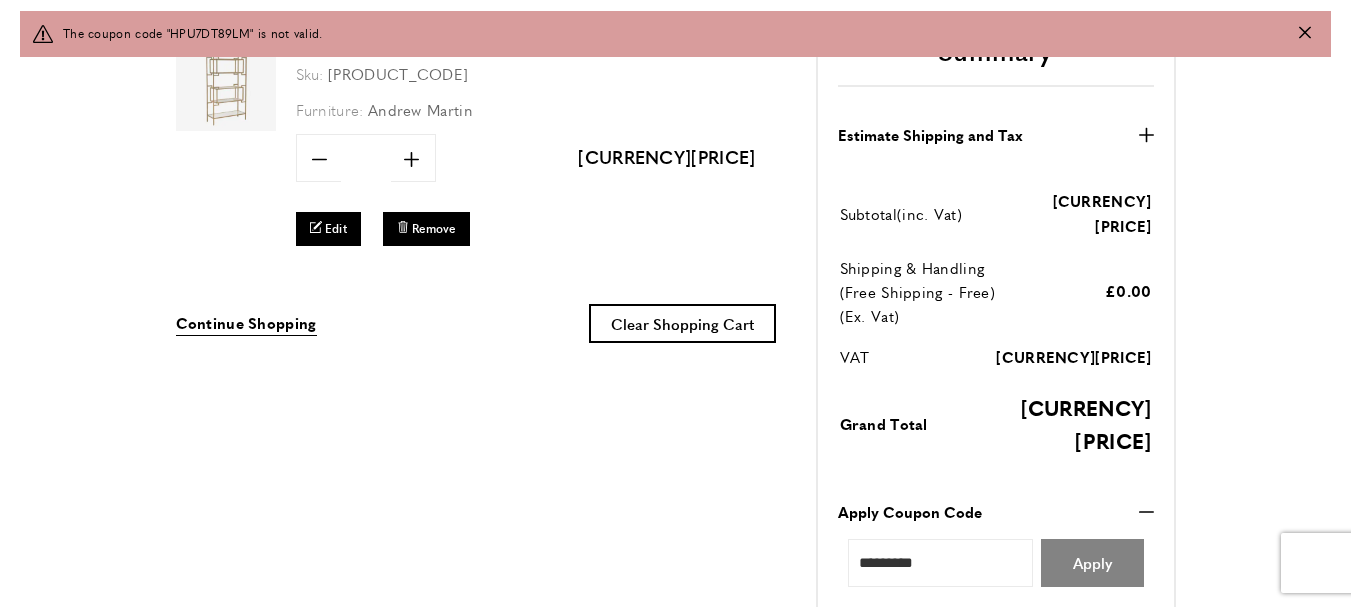 click on "Apply" at bounding box center [1092, 563] 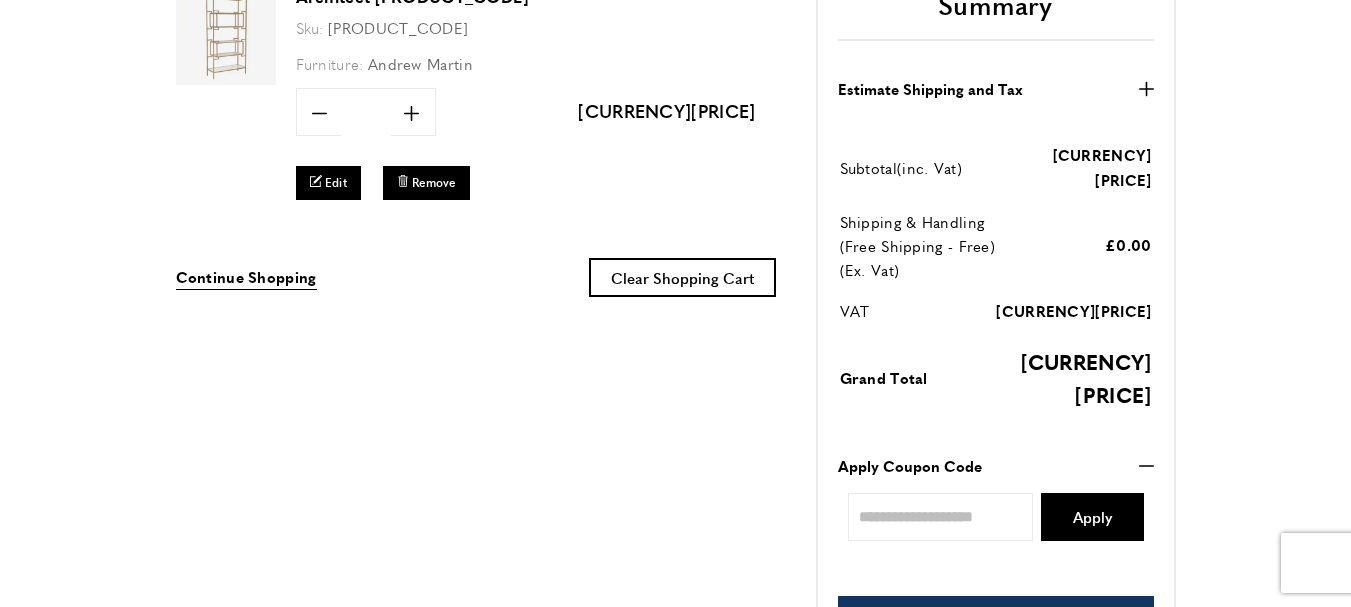 scroll, scrollTop: 0, scrollLeft: 1125, axis: horizontal 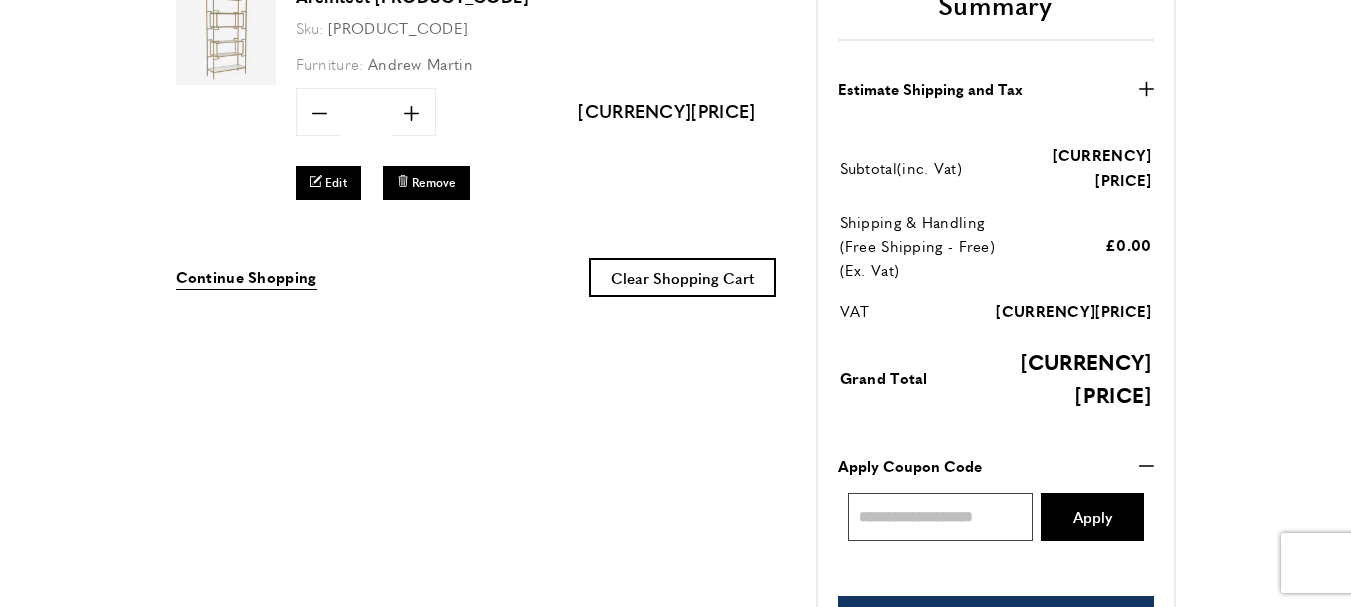 click on "Enter discount code" at bounding box center (941, 517) 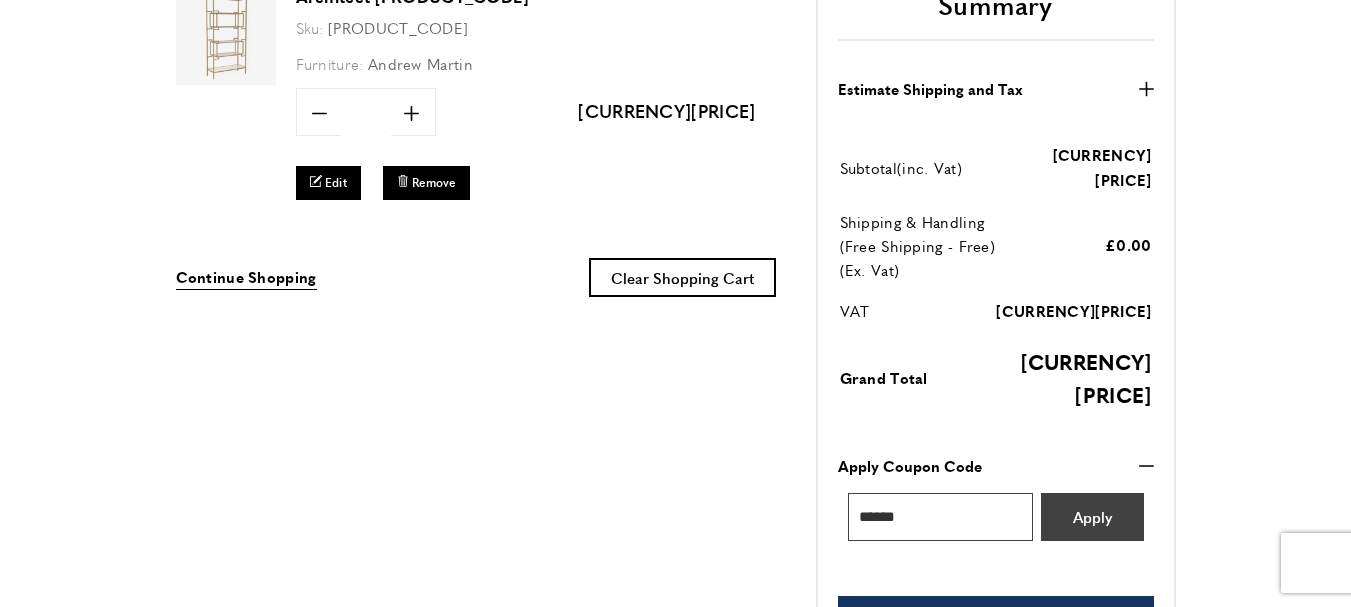 type on "******" 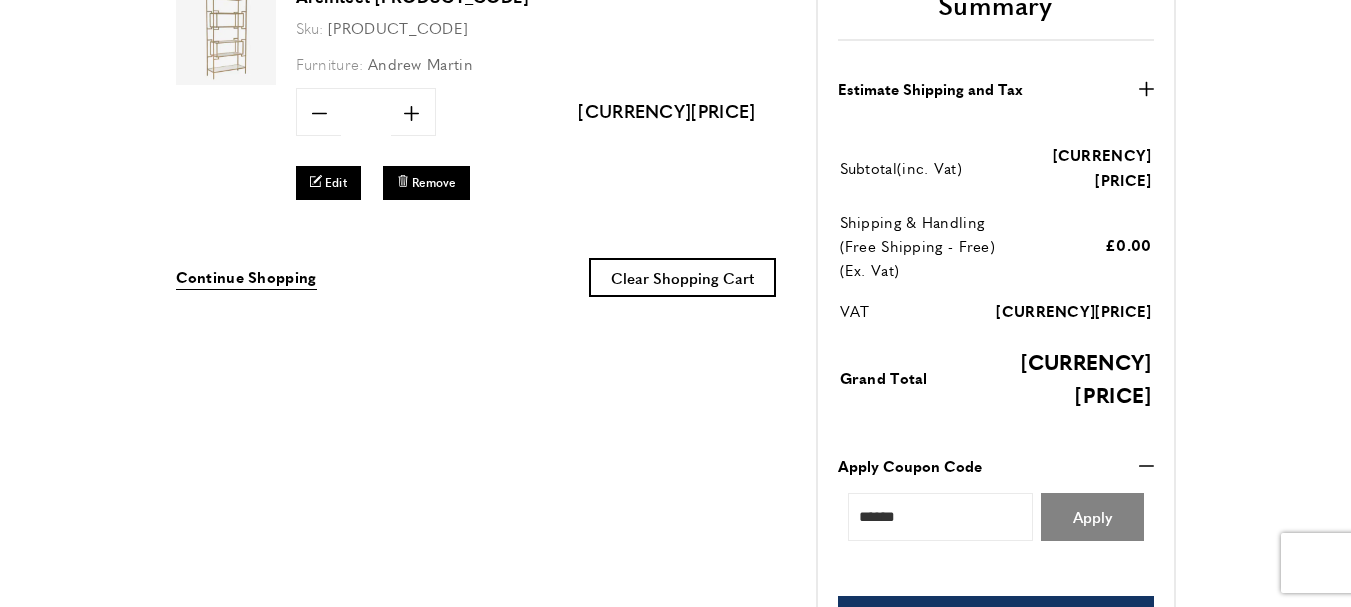 click on "Apply" at bounding box center [1092, 517] 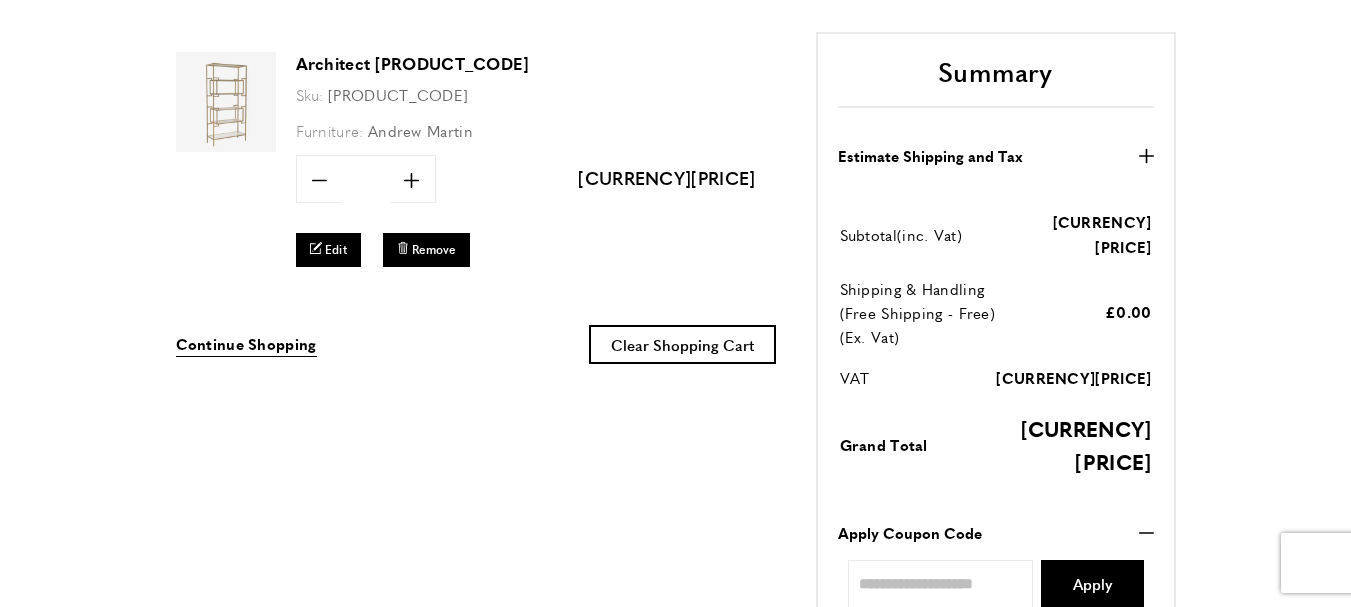 scroll, scrollTop: 400, scrollLeft: 0, axis: vertical 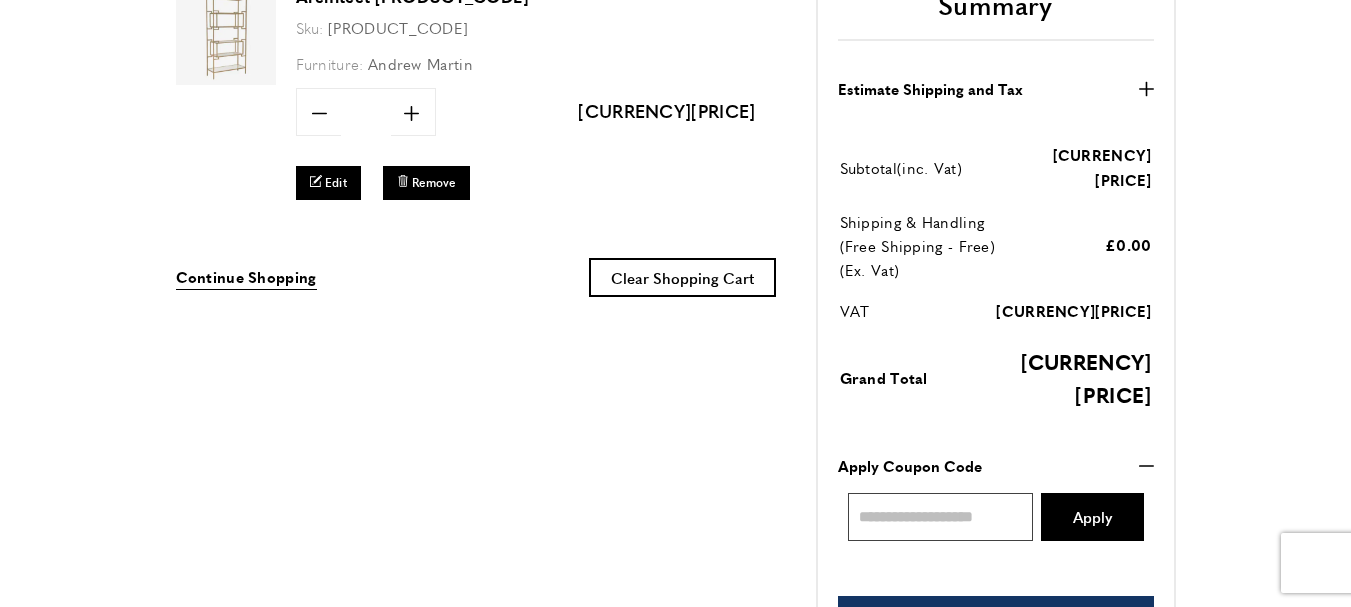 click on "Enter discount code" at bounding box center (941, 517) 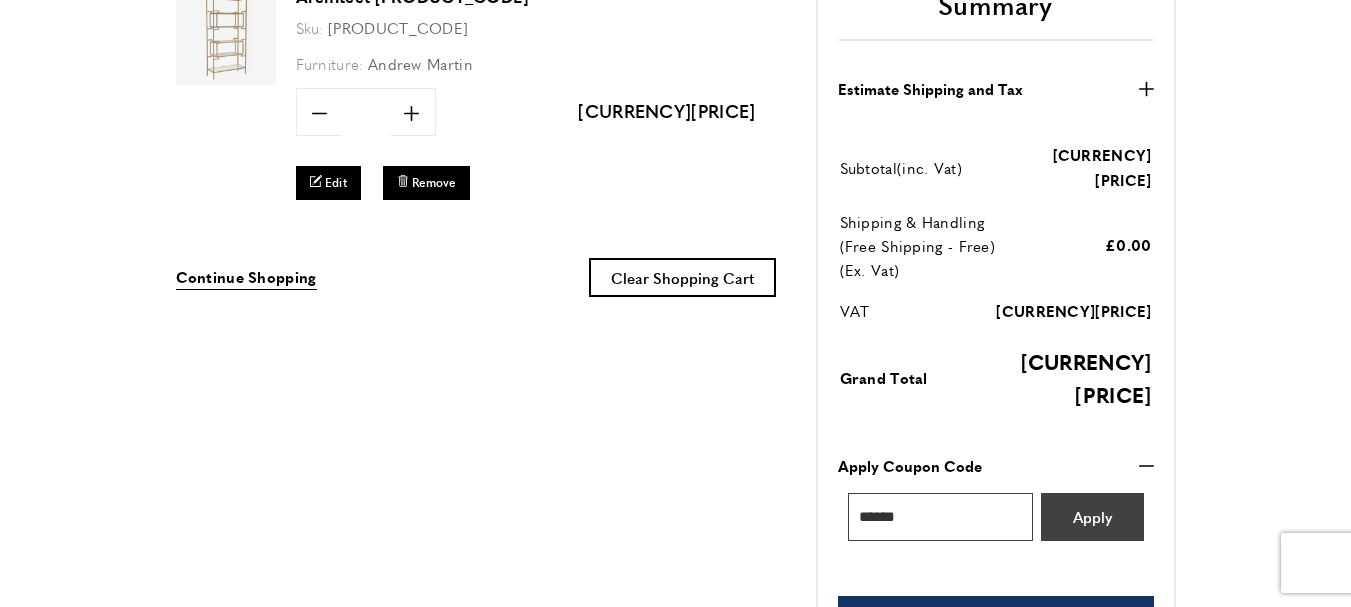 type on "******" 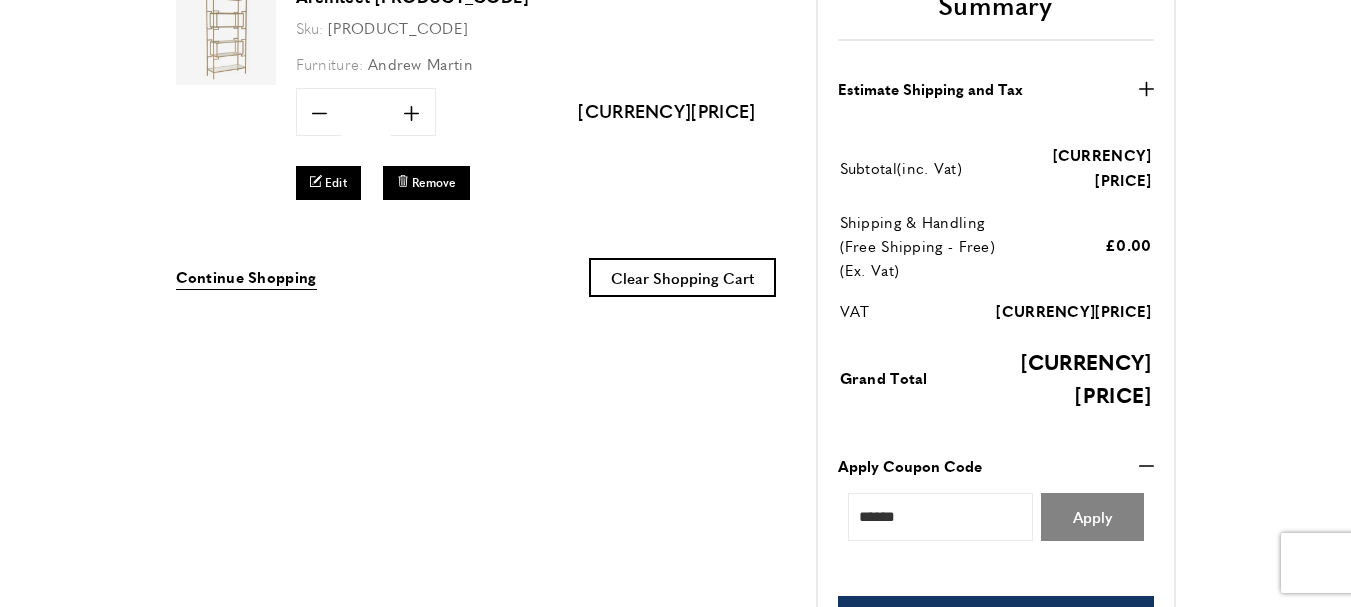click on "Apply" at bounding box center (1092, 516) 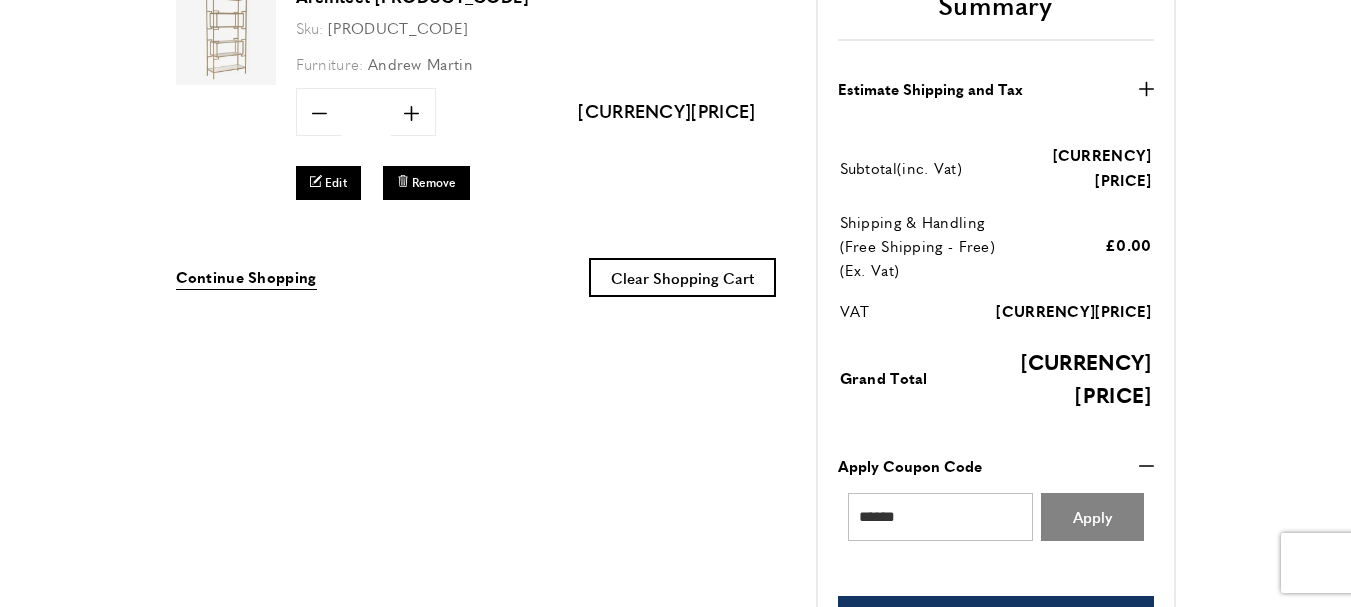 scroll, scrollTop: 0, scrollLeft: 1407, axis: horizontal 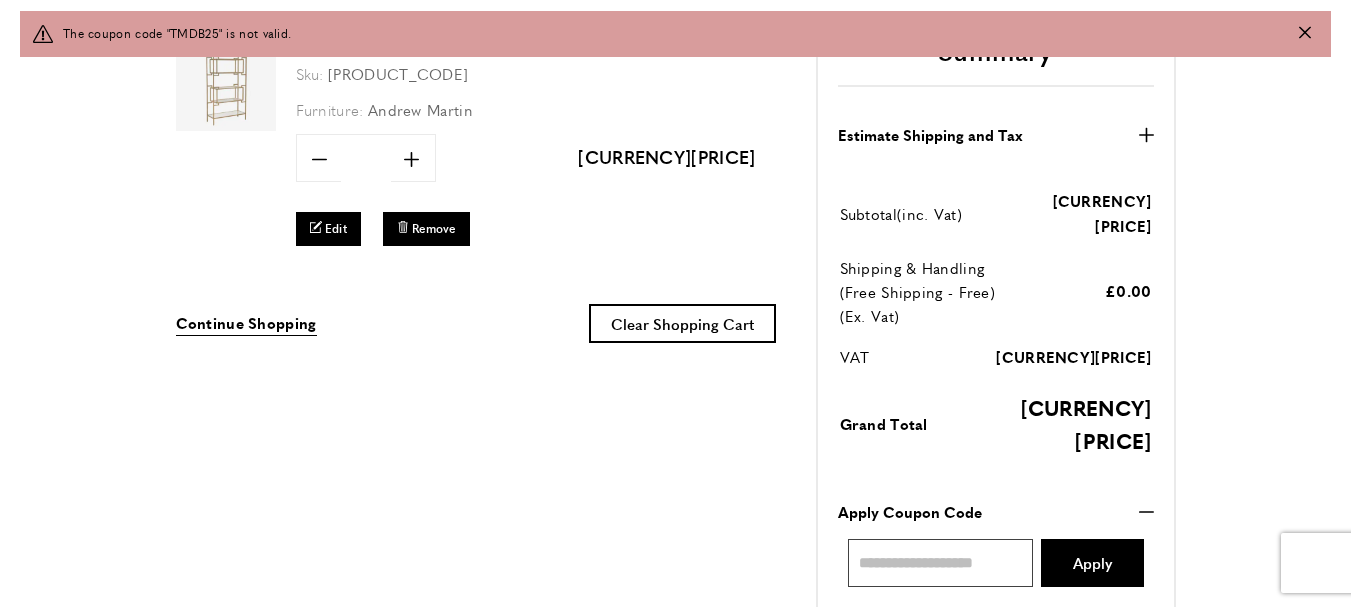 click on "Enter discount code" at bounding box center (941, 563) 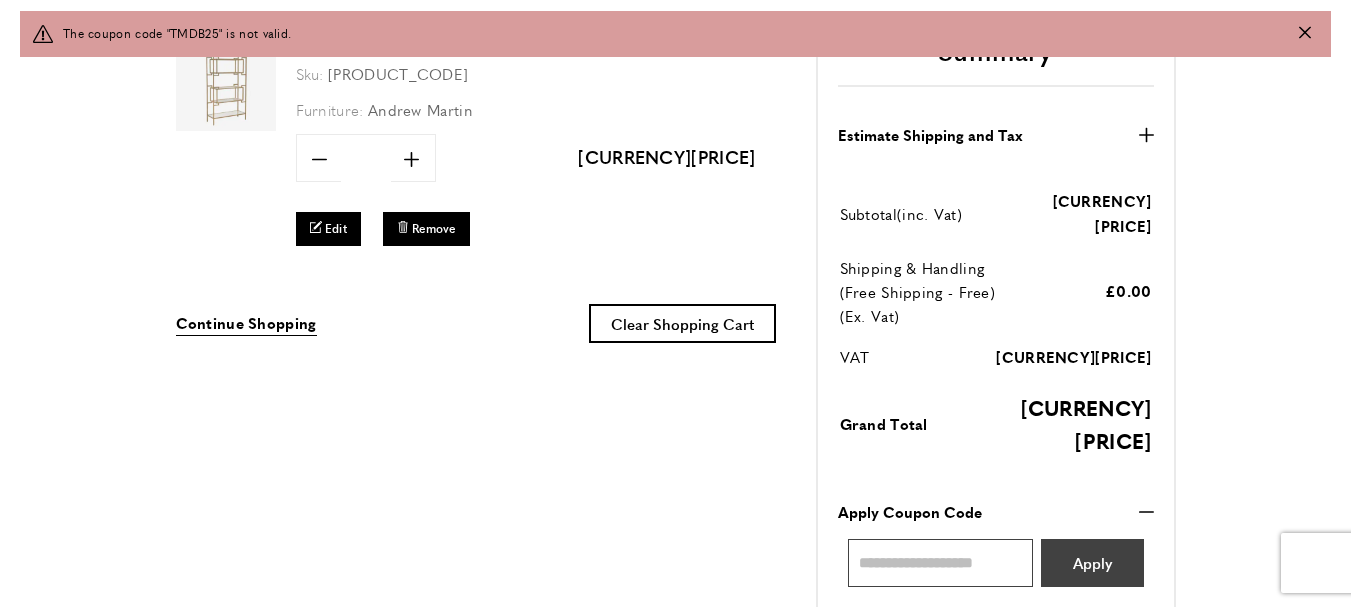 paste on "*****" 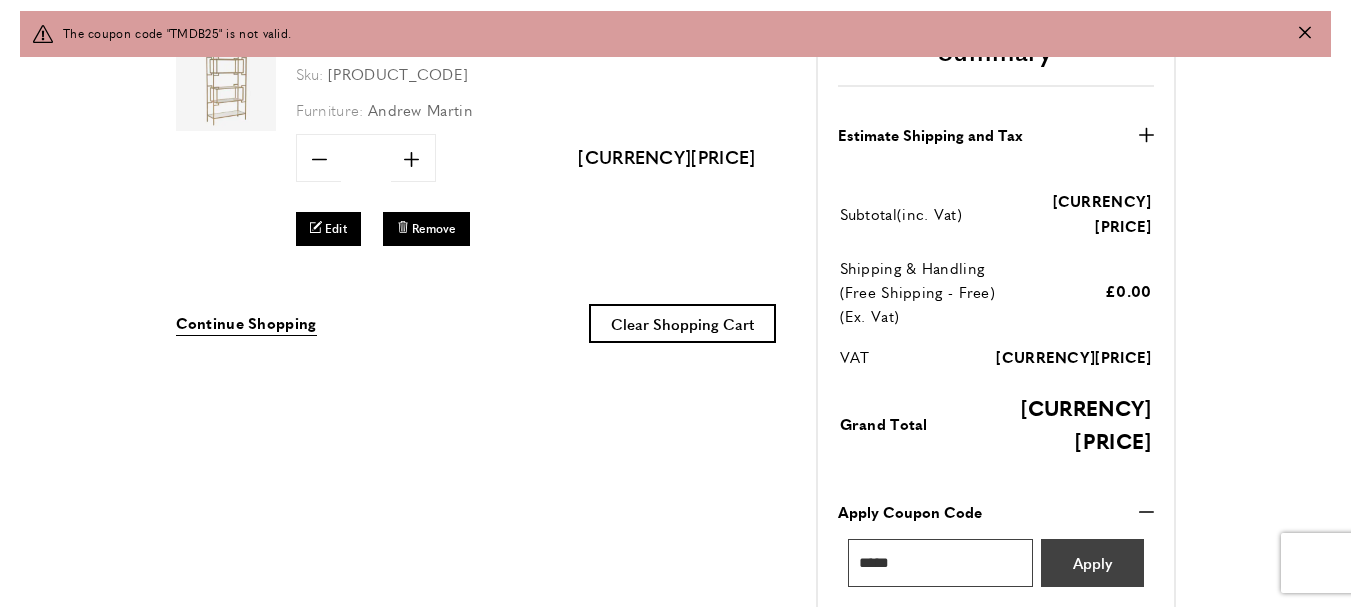 type on "*****" 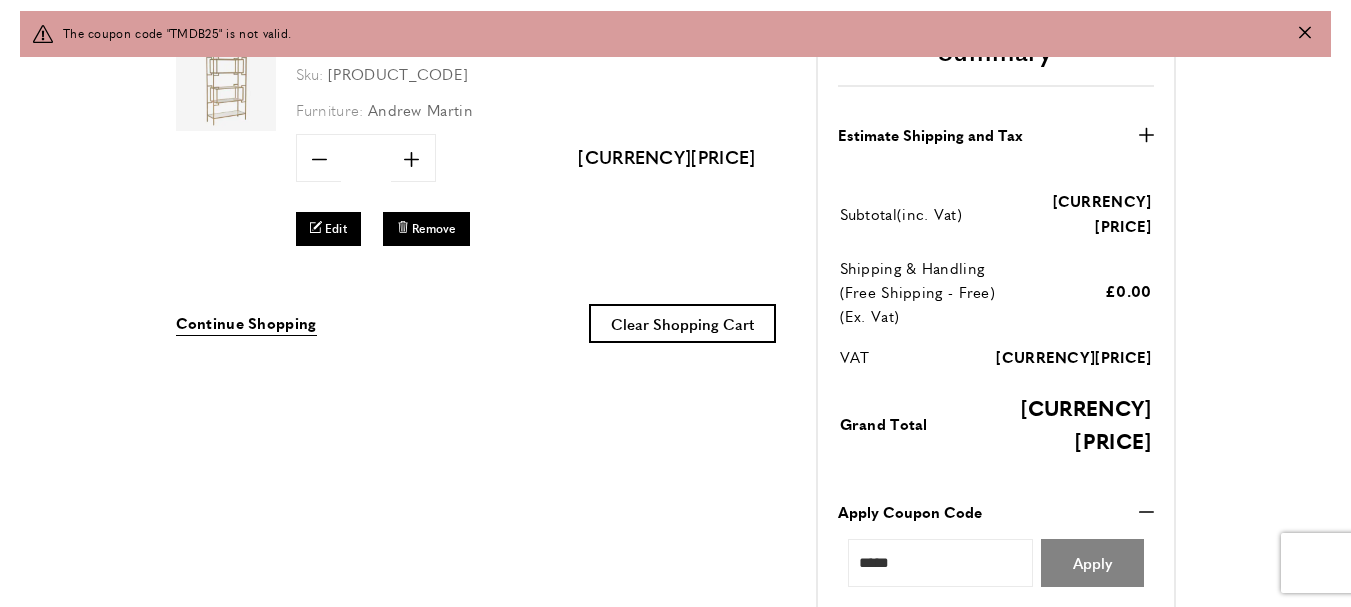 click on "Apply" at bounding box center (1092, 562) 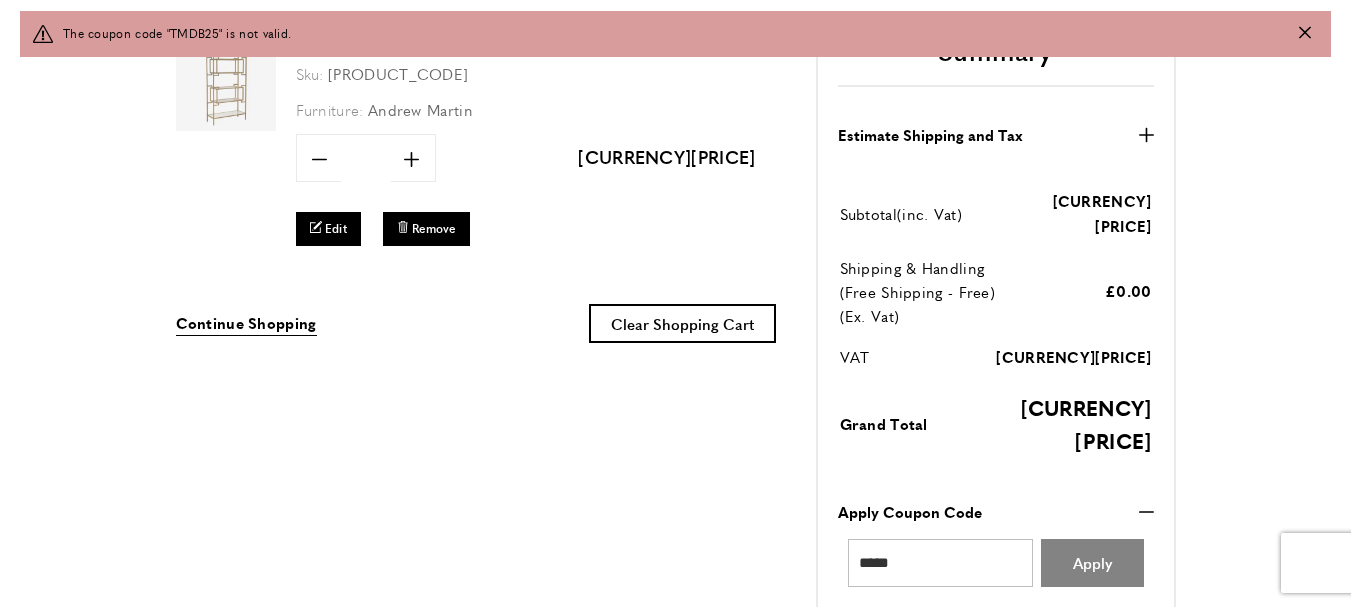 scroll, scrollTop: 0, scrollLeft: 1688, axis: horizontal 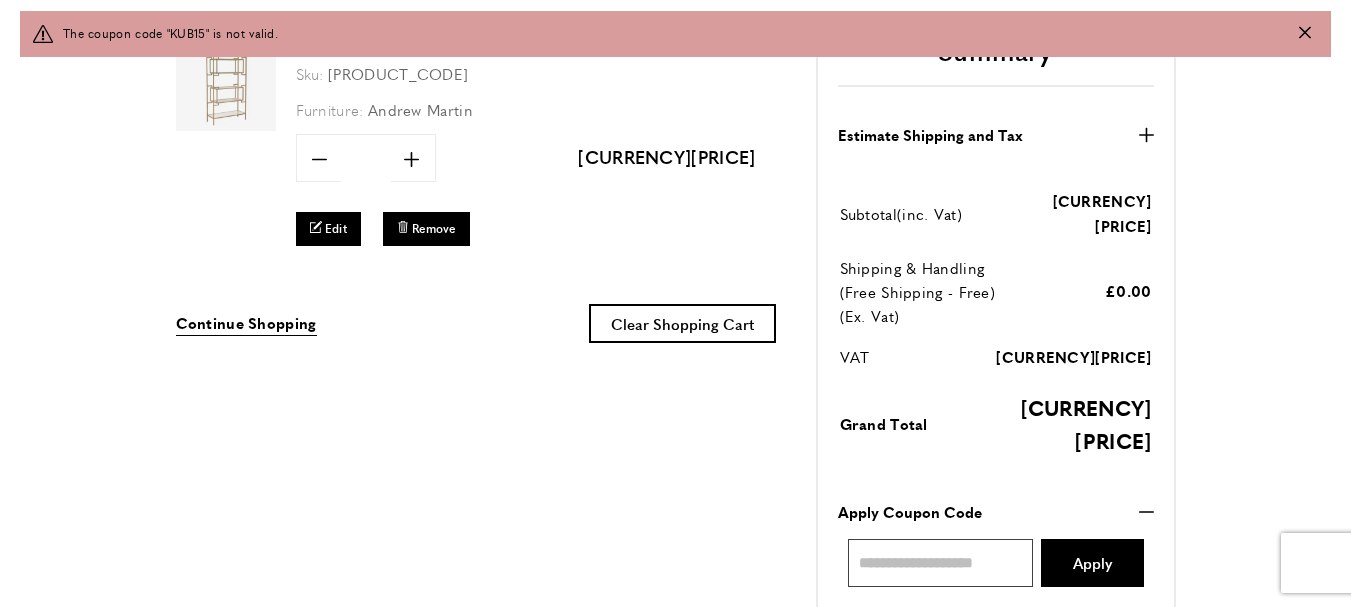 click on "Enter discount code" at bounding box center [941, 563] 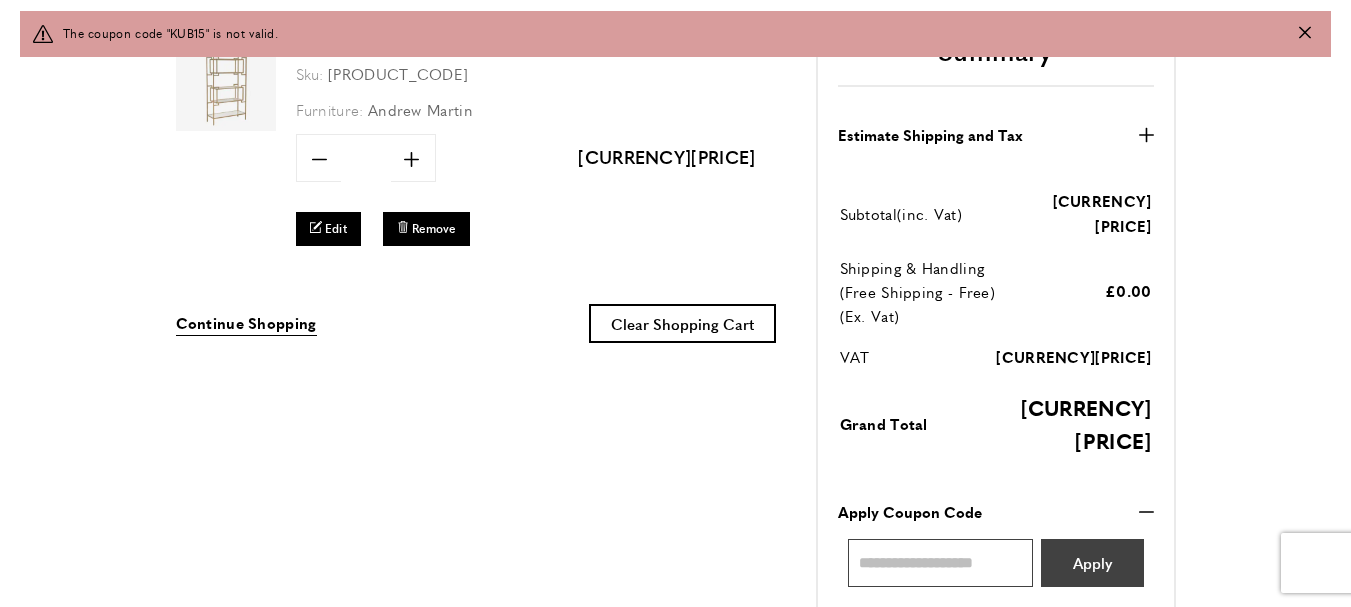paste on "******" 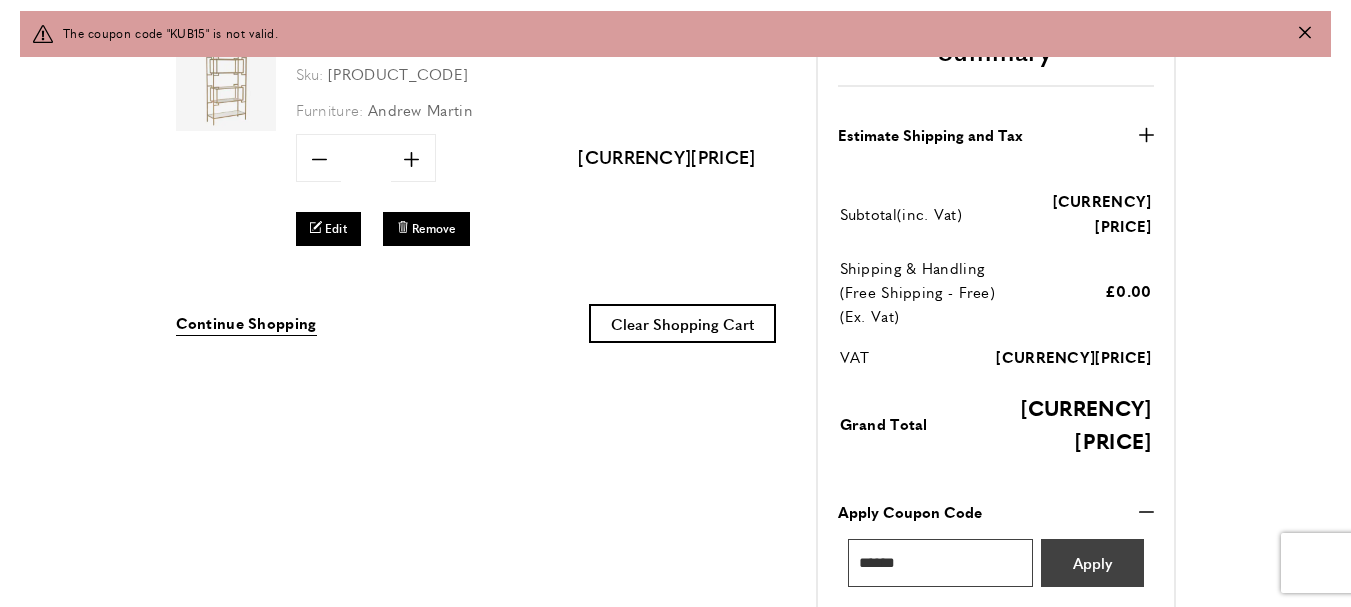 type on "******" 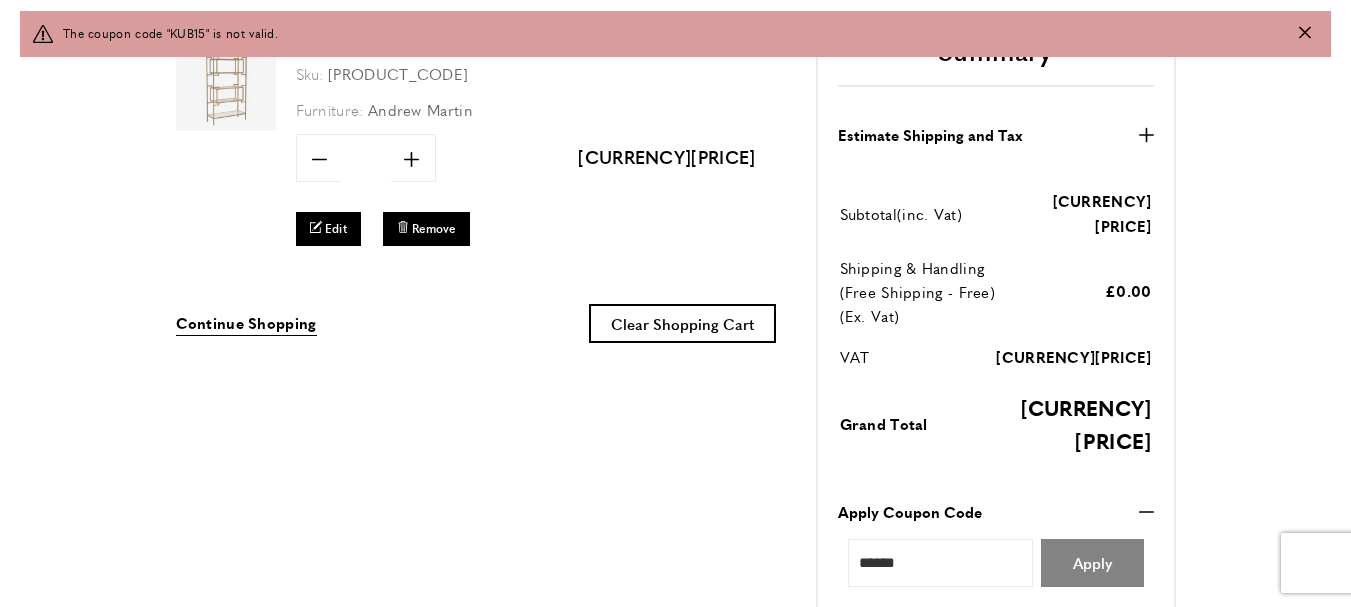 click on "Apply" at bounding box center (1092, 563) 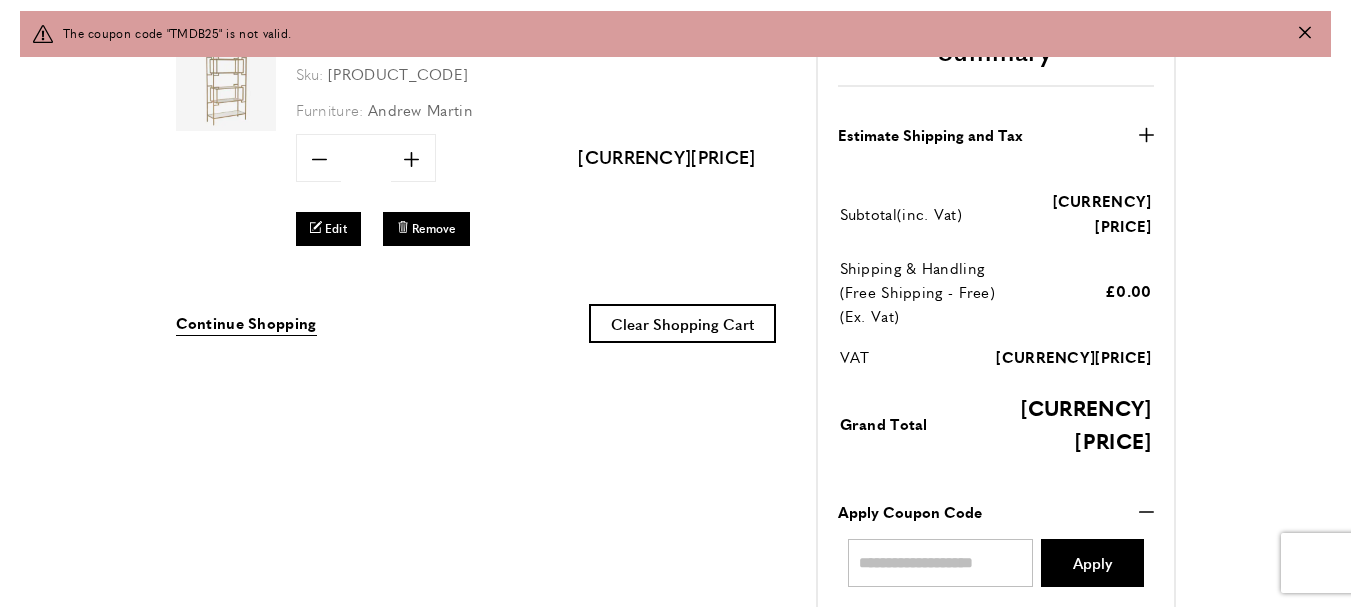 scroll, scrollTop: 0, scrollLeft: 2245, axis: horizontal 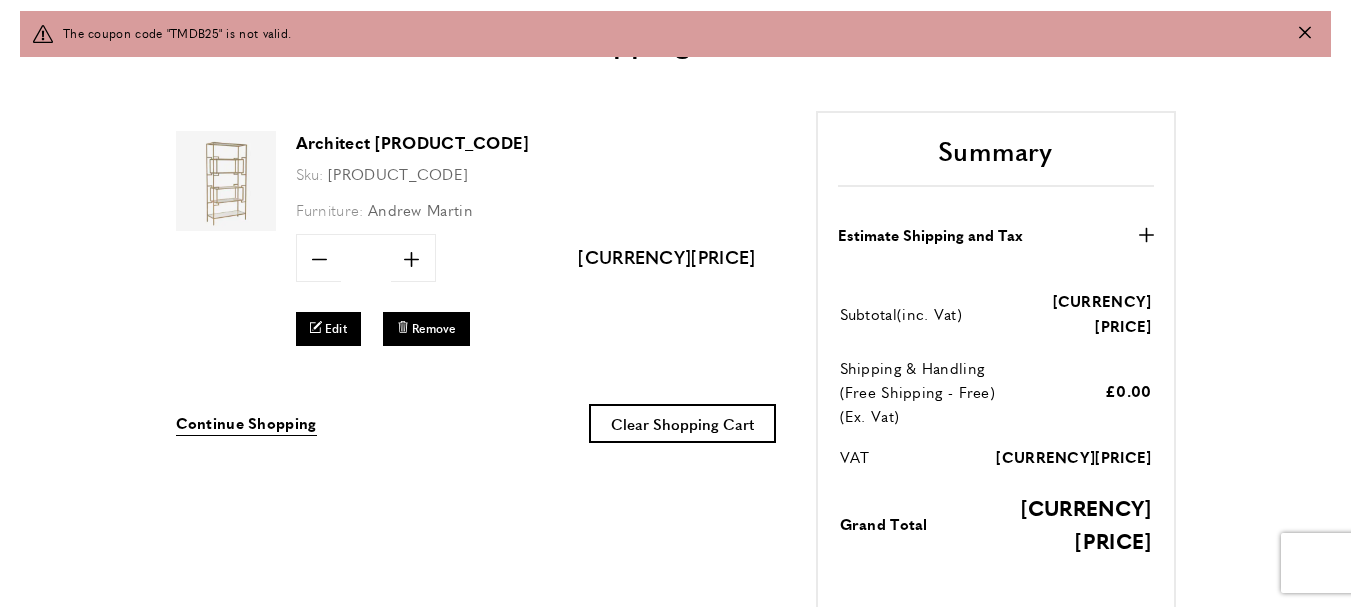 click on "Enter discount code" at bounding box center (941, 663) 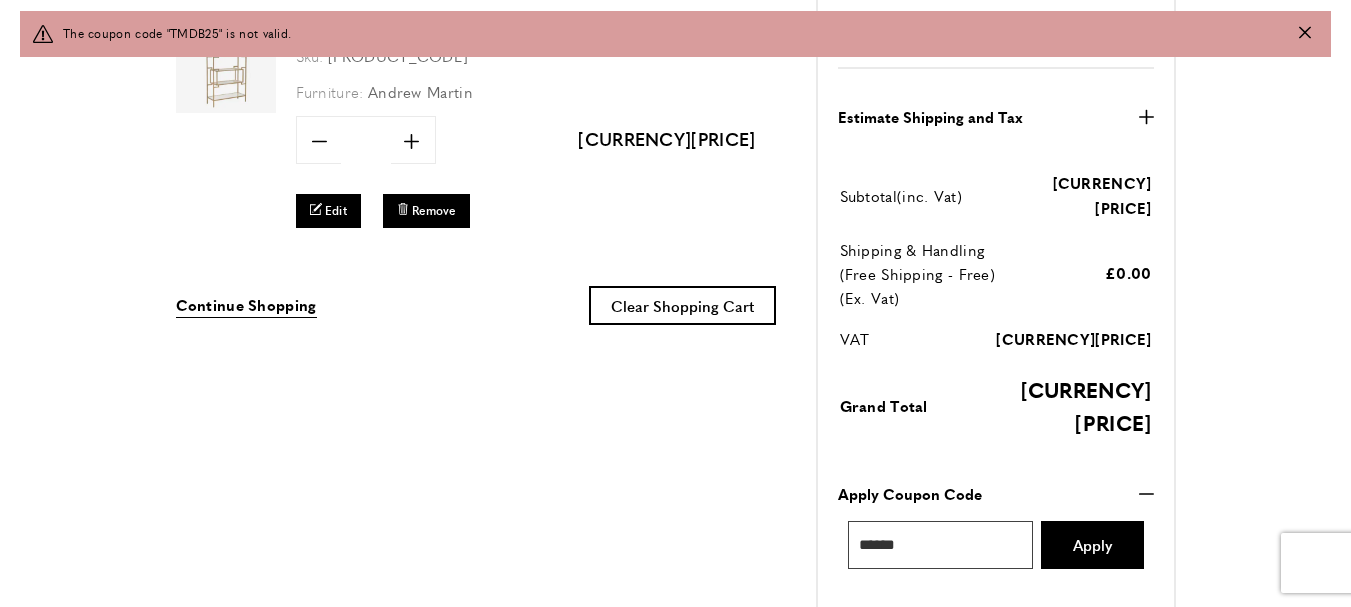 scroll, scrollTop: 600, scrollLeft: 0, axis: vertical 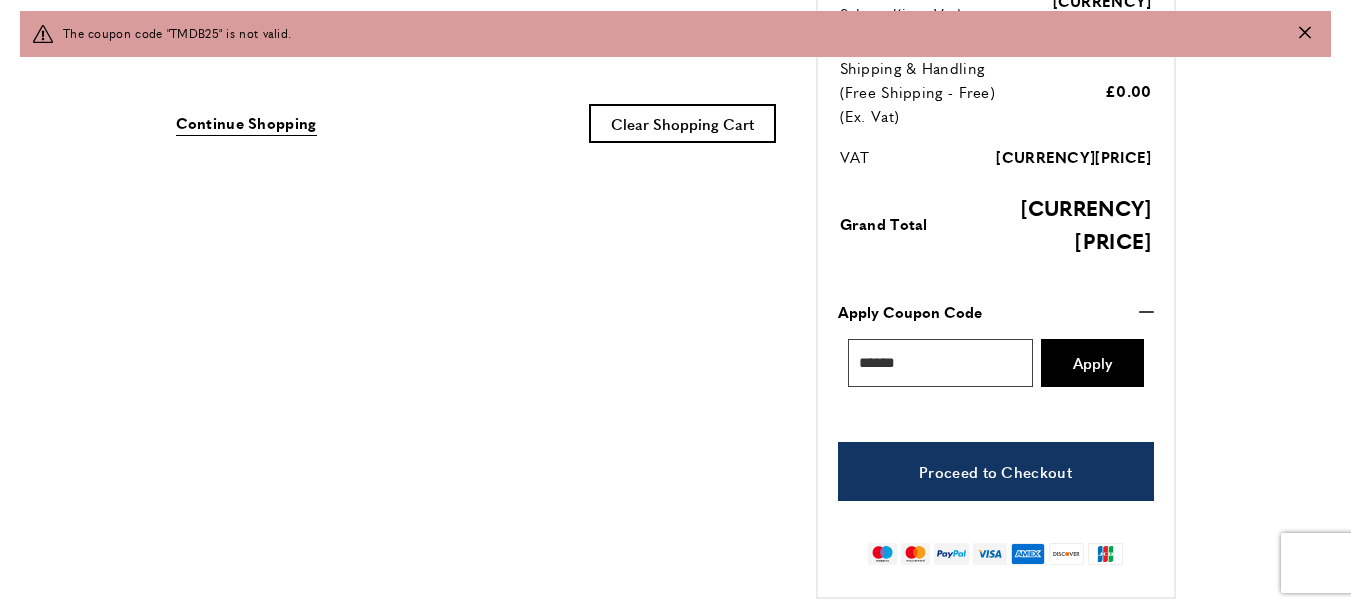 drag, startPoint x: 935, startPoint y: 273, endPoint x: 757, endPoint y: 272, distance: 178.0028 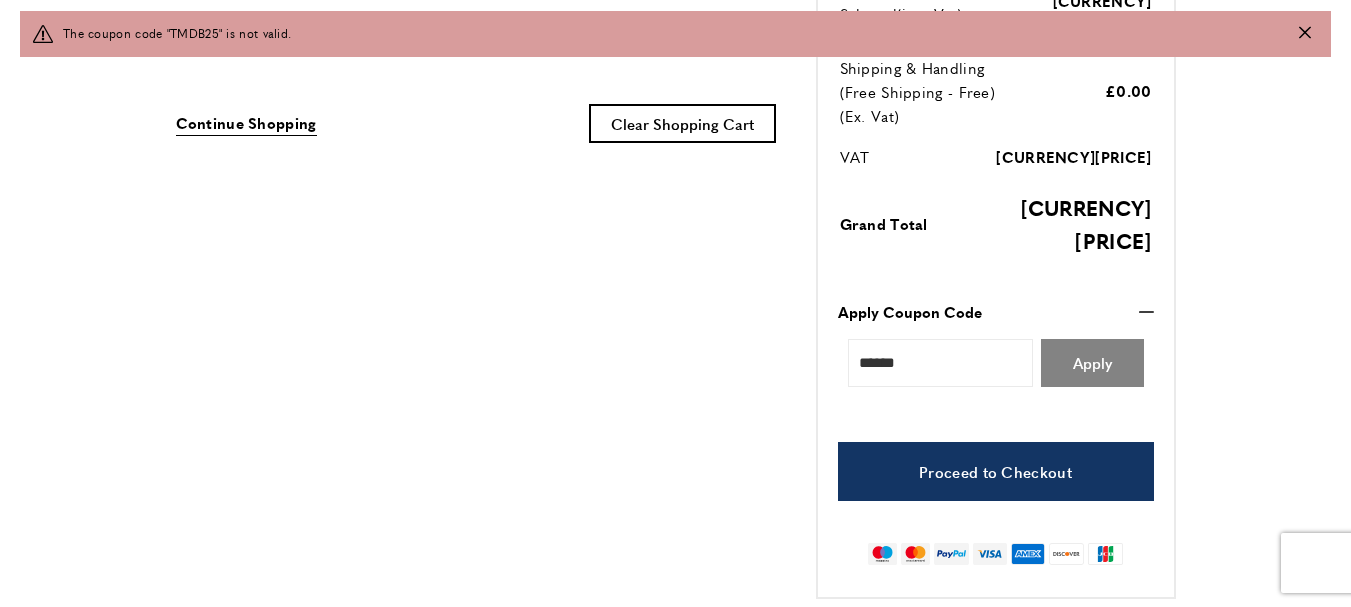 click on "Apply" at bounding box center [1092, 363] 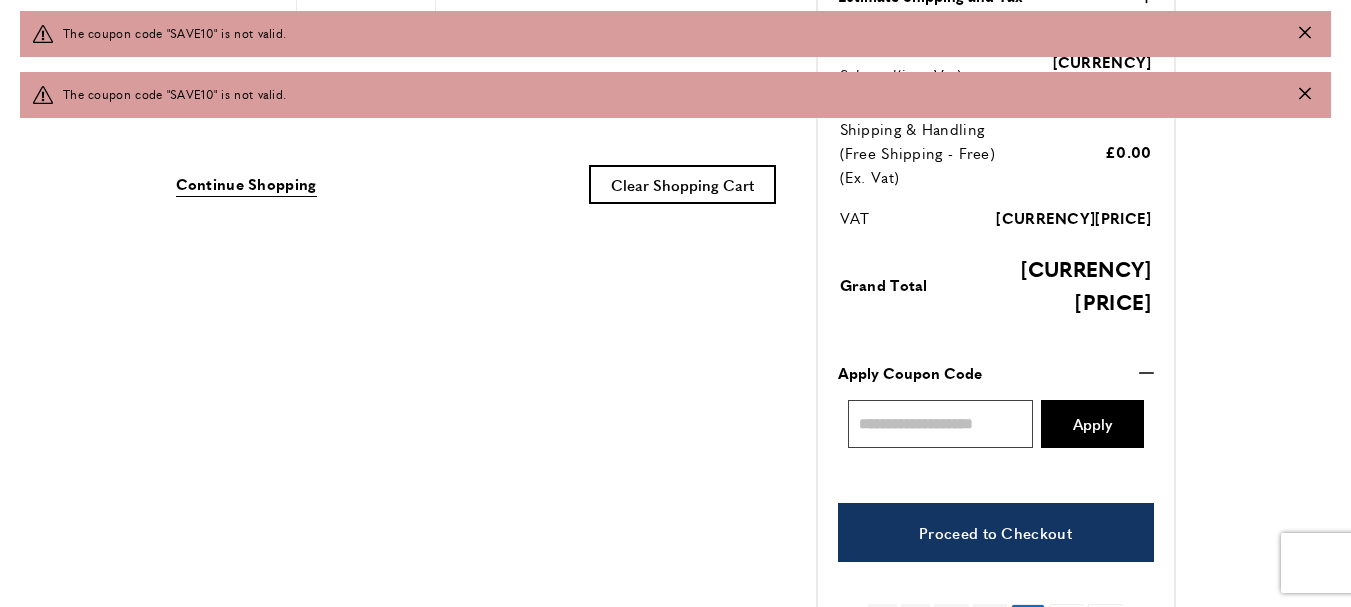 click on "Enter discount code" at bounding box center (941, 424) 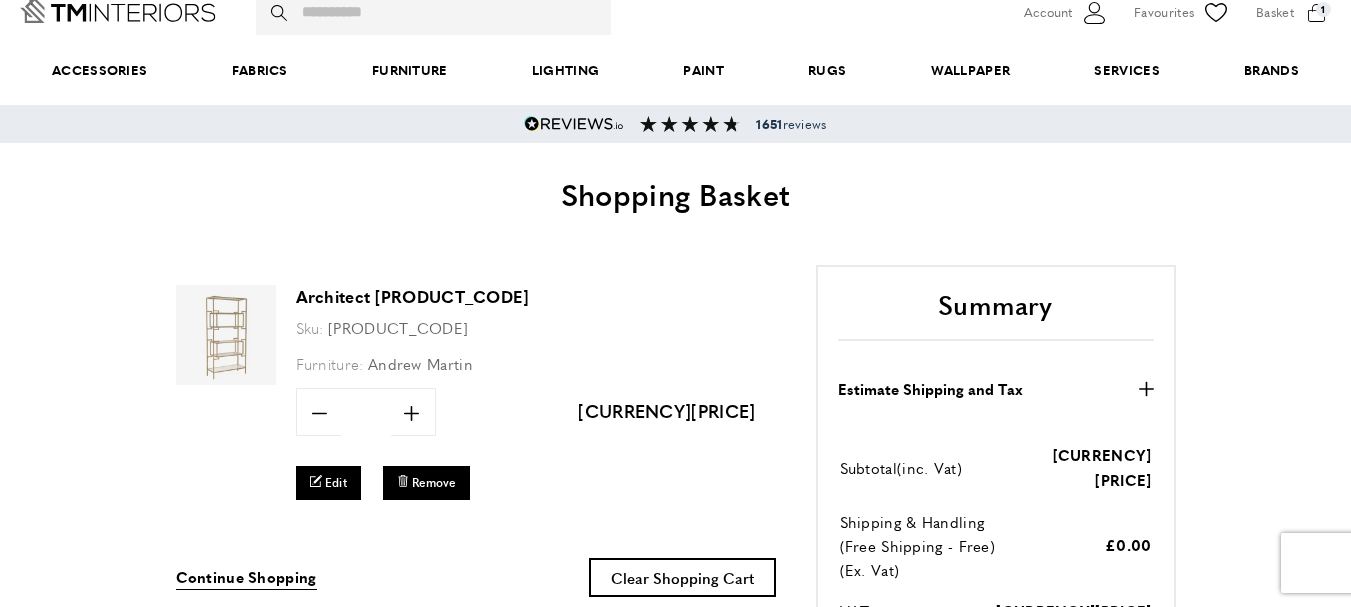 scroll, scrollTop: 300, scrollLeft: 0, axis: vertical 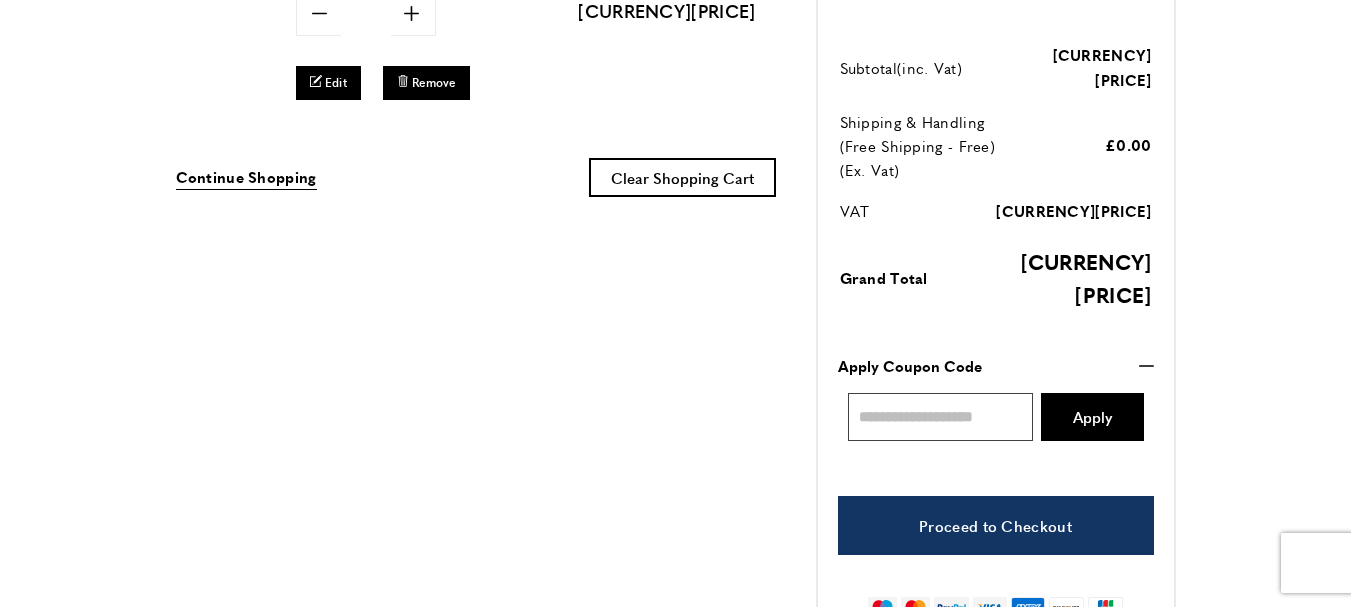 click on "Enter discount code" at bounding box center (941, 417) 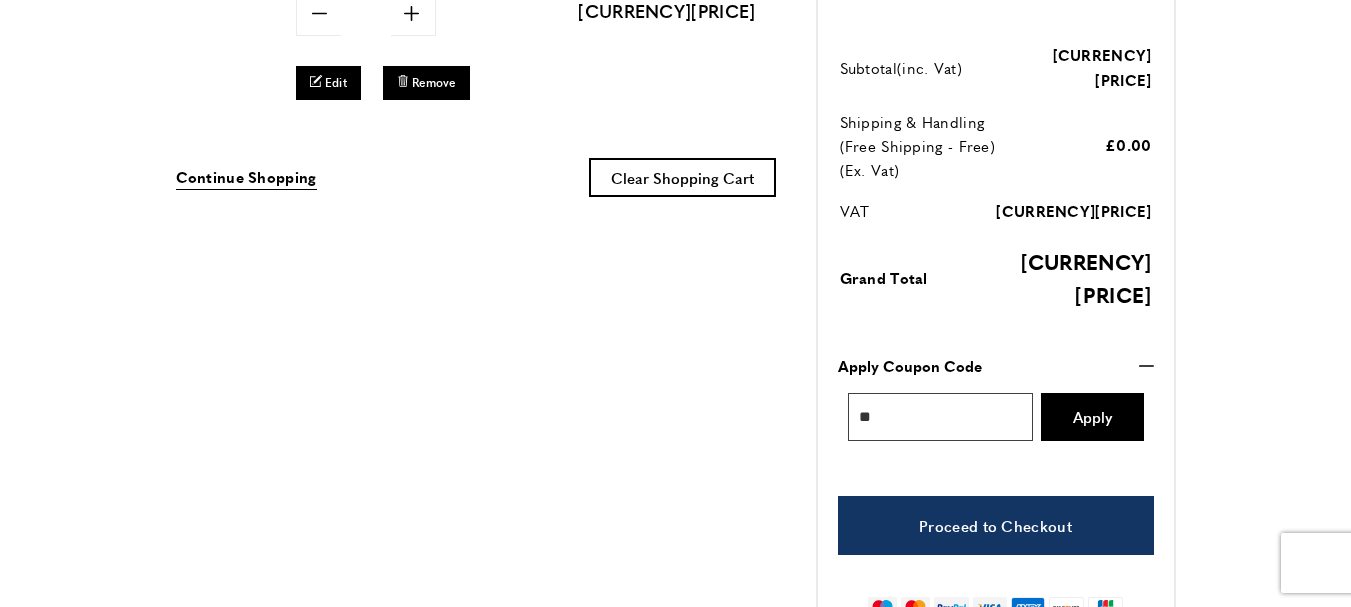 type on "**" 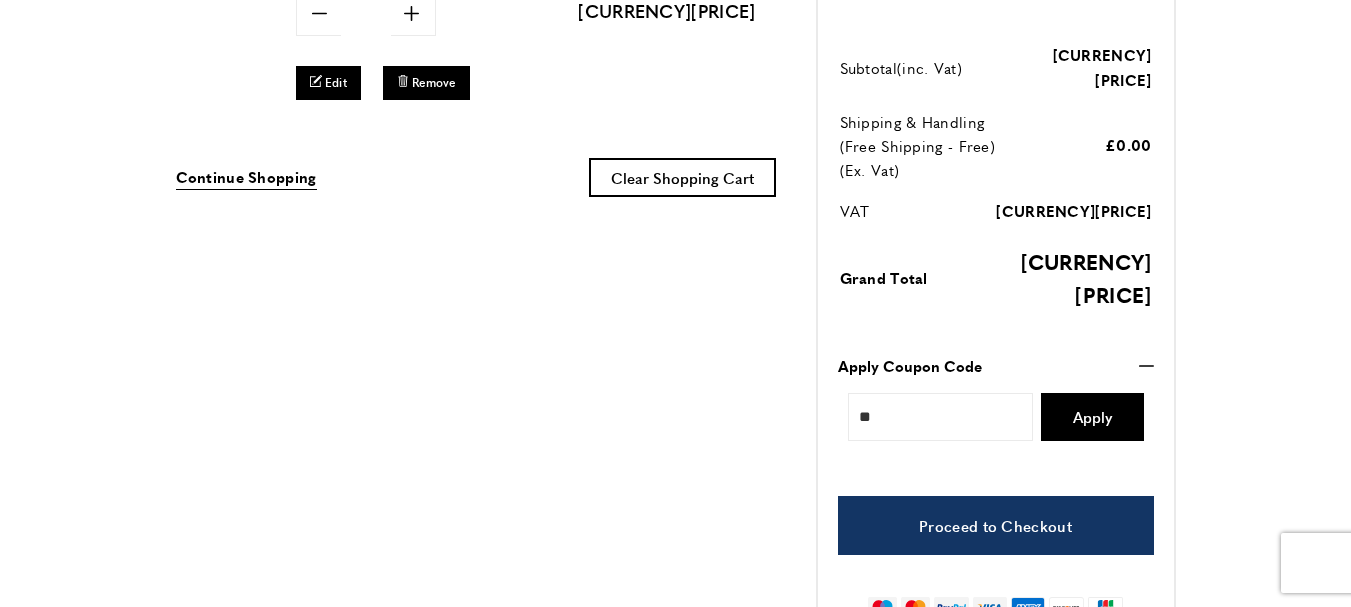 click at bounding box center [675, 2130] 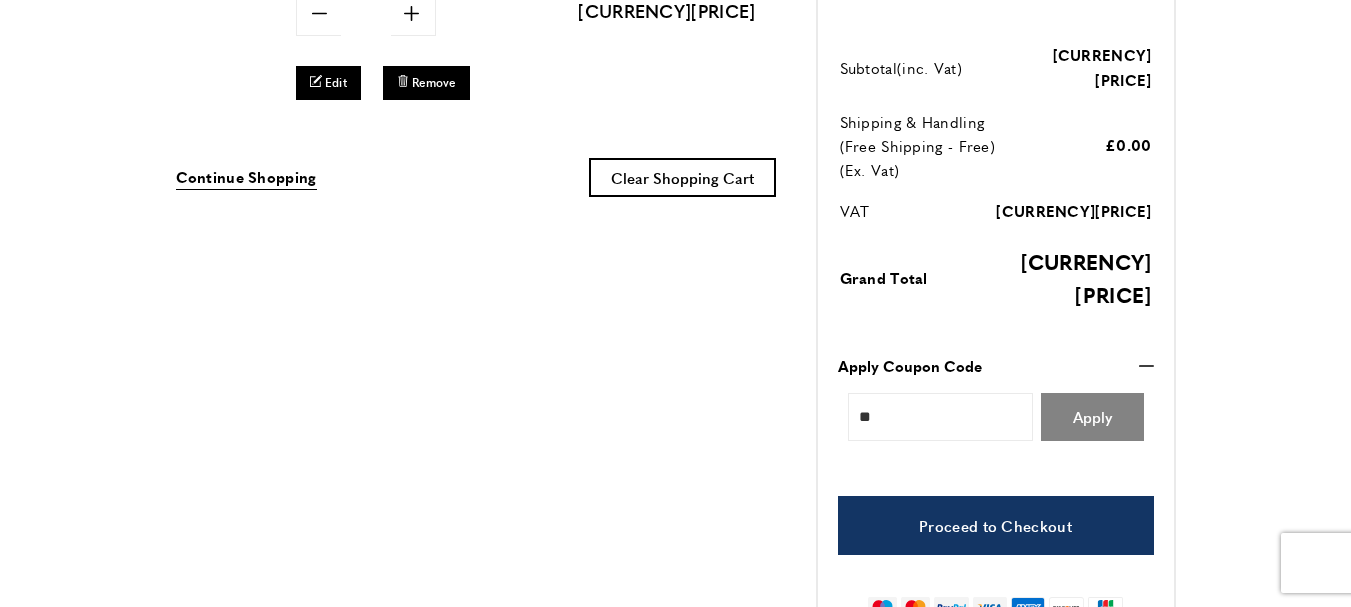 click on "Apply" at bounding box center (1092, 416) 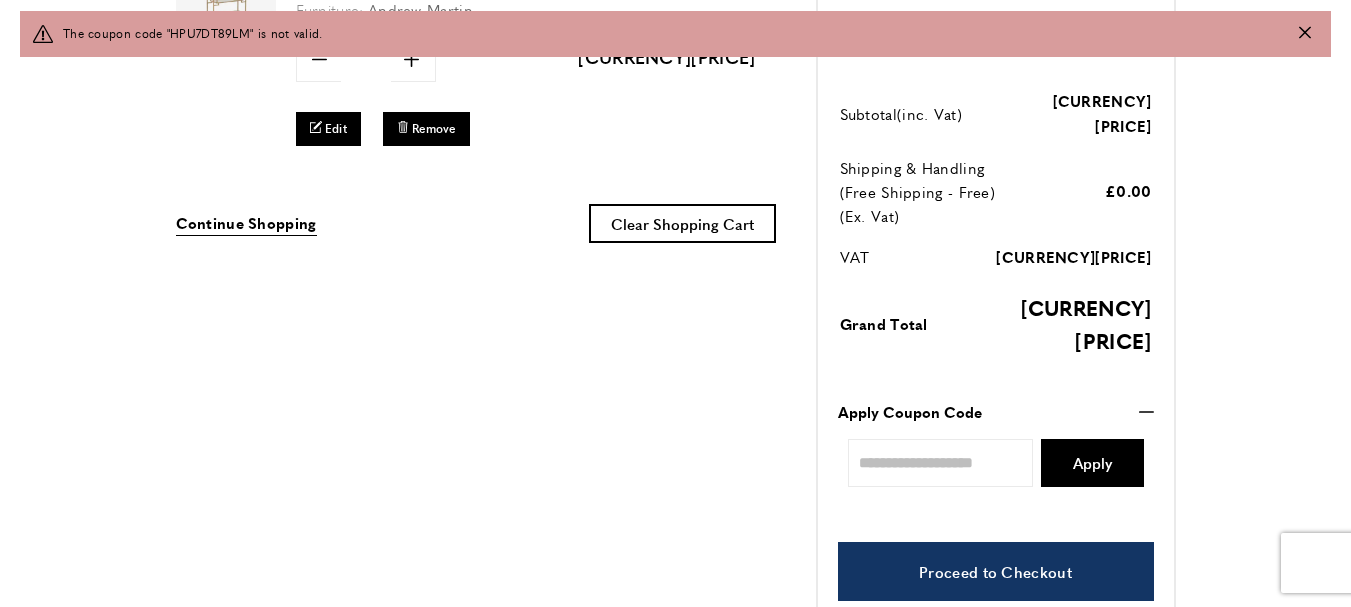 scroll, scrollTop: 0, scrollLeft: 3376, axis: horizontal 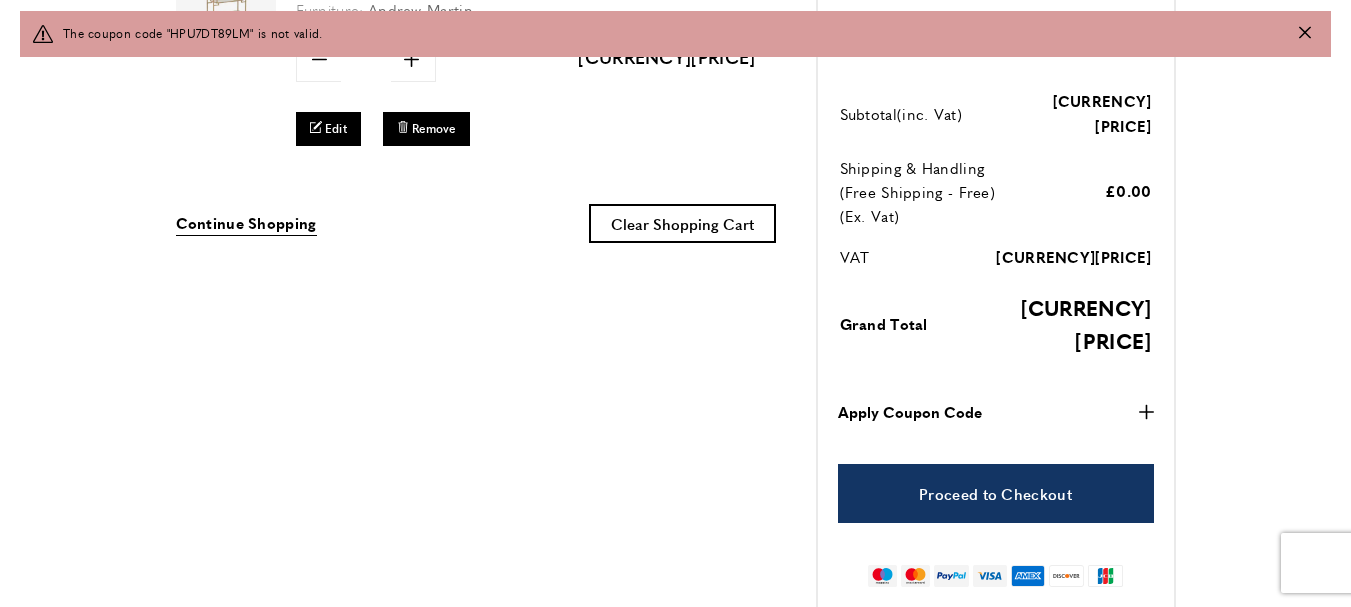 click on "Enter discount code" at bounding box center (941, 463) 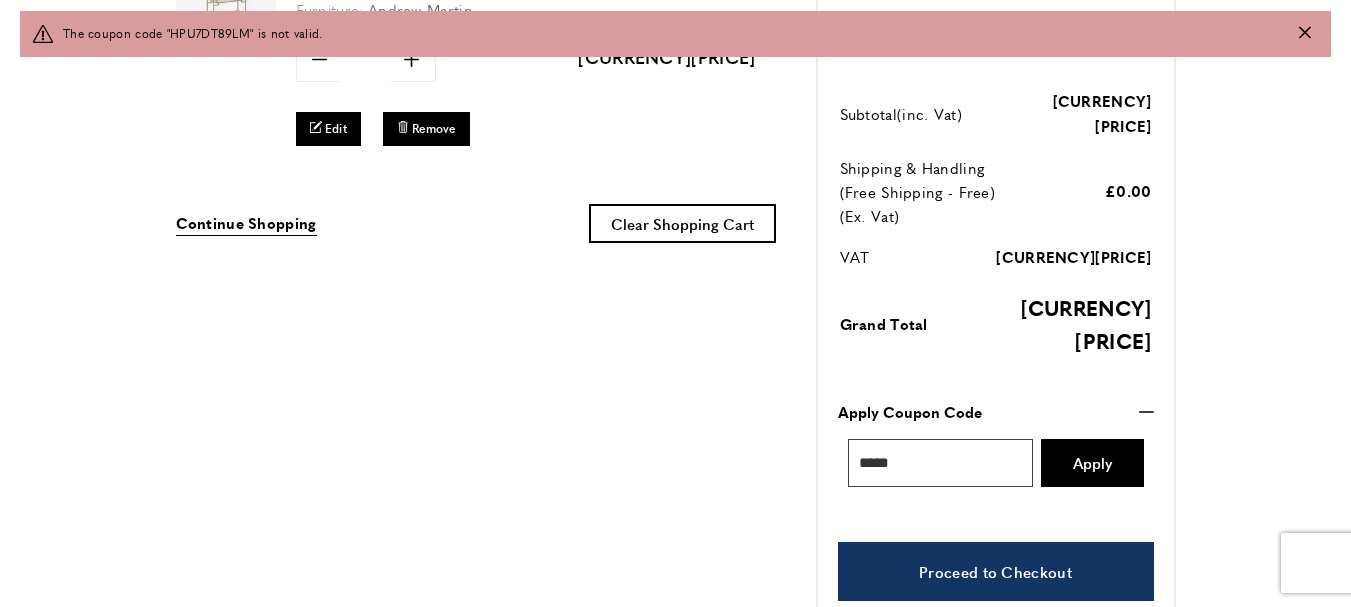 click on "*****" at bounding box center (941, 463) 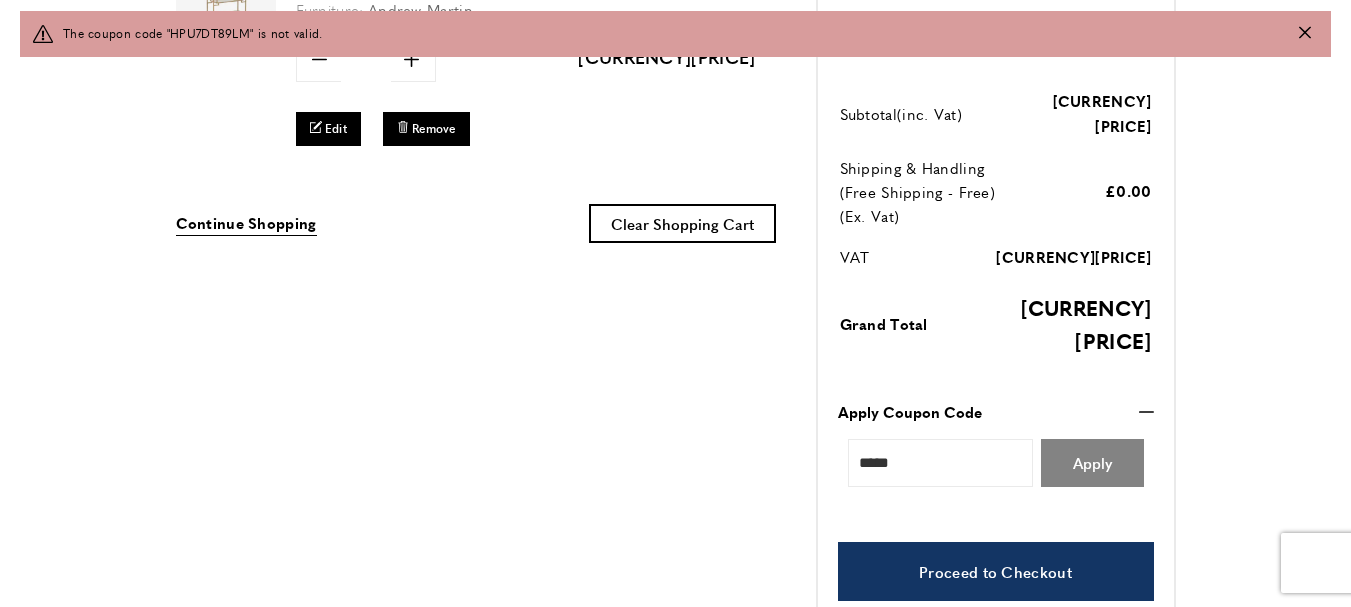 click on "Apply" at bounding box center (1092, 462) 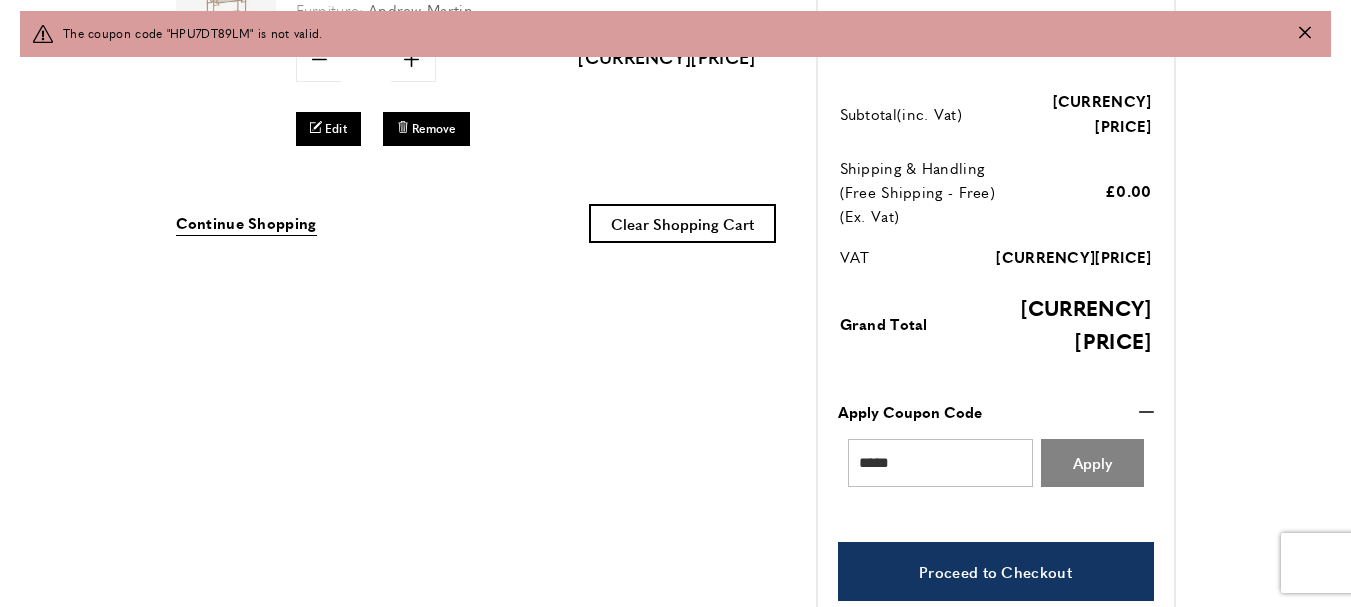 scroll, scrollTop: 0, scrollLeft: 3657, axis: horizontal 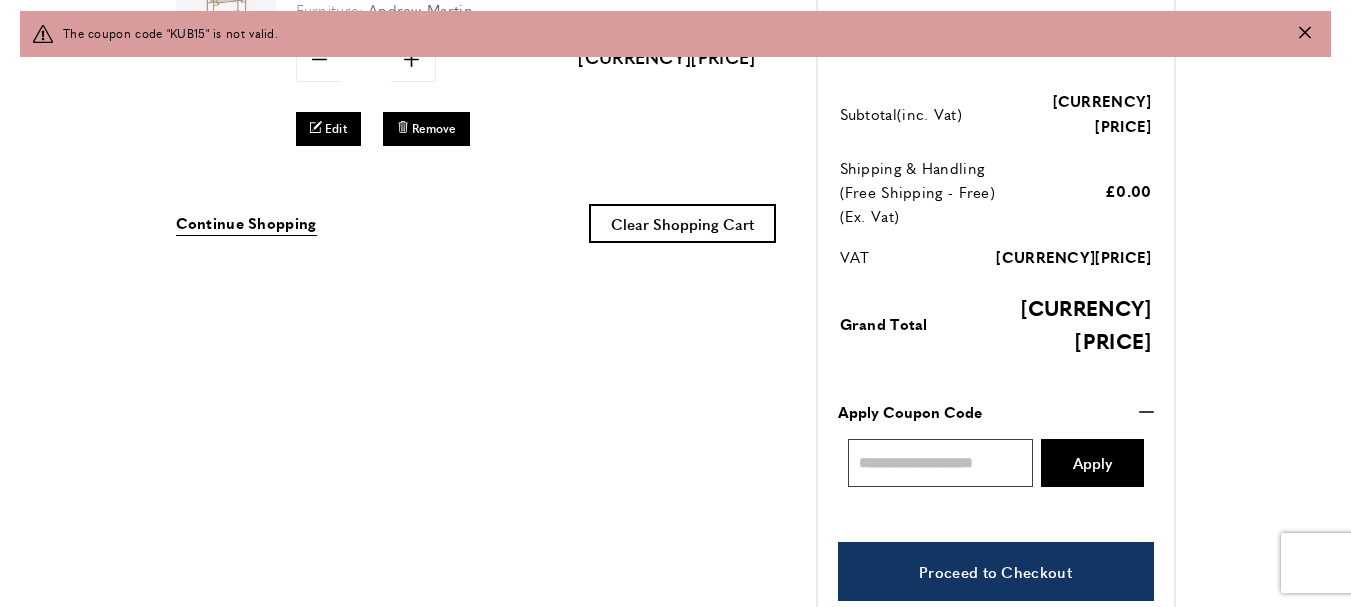 click on "Enter discount code" at bounding box center [941, 463] 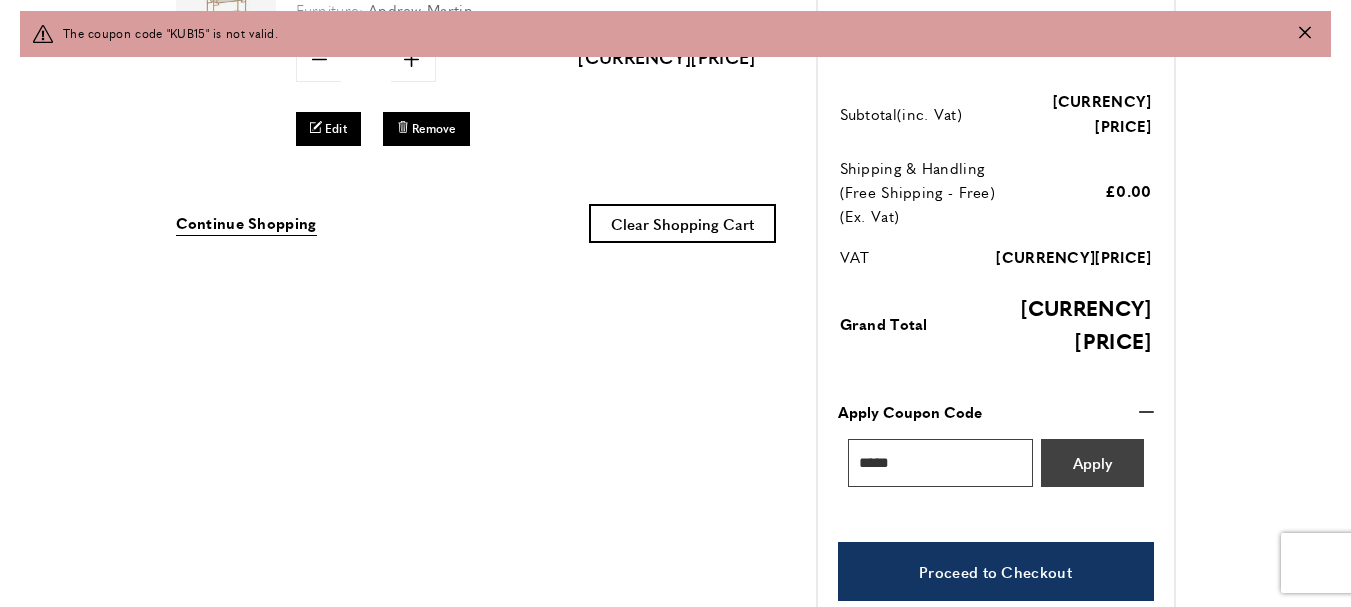 type on "*****" 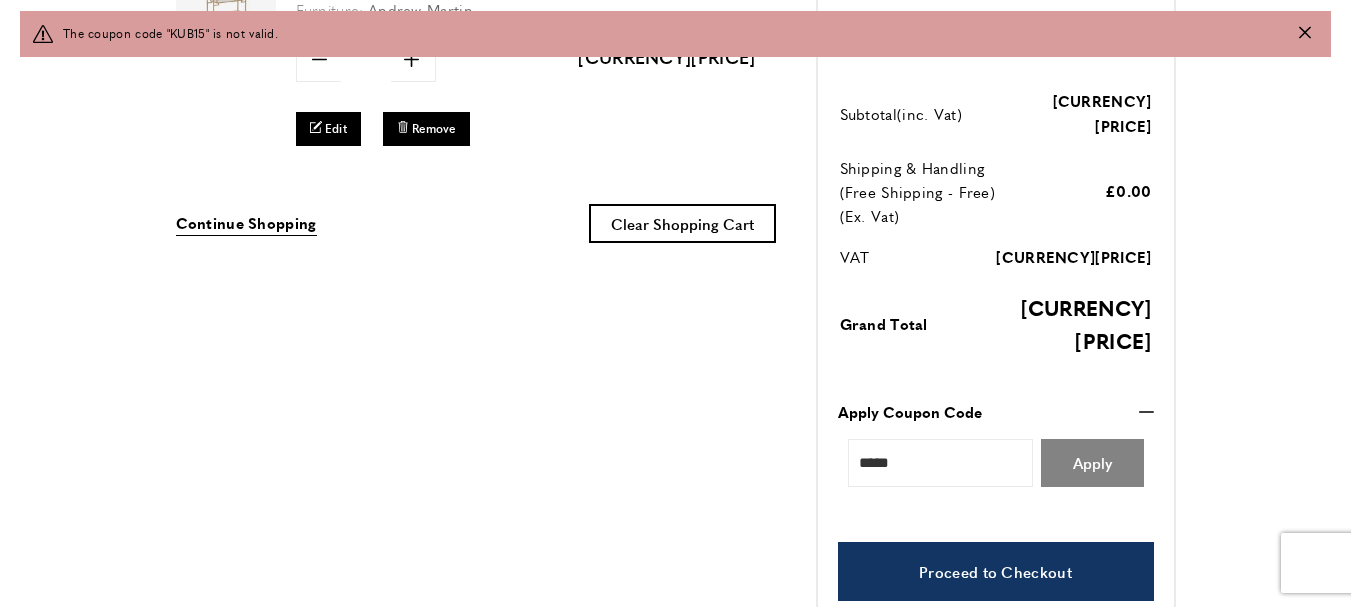 click on "Apply" at bounding box center [1092, 463] 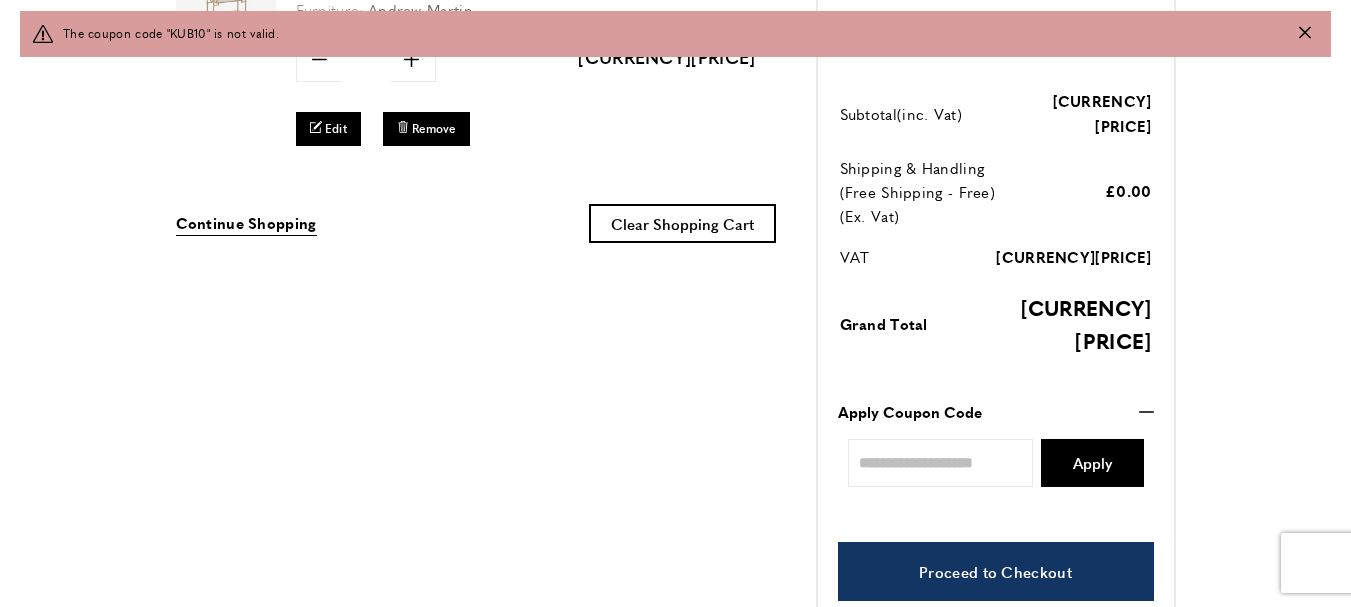 scroll, scrollTop: 0, scrollLeft: 3939, axis: horizontal 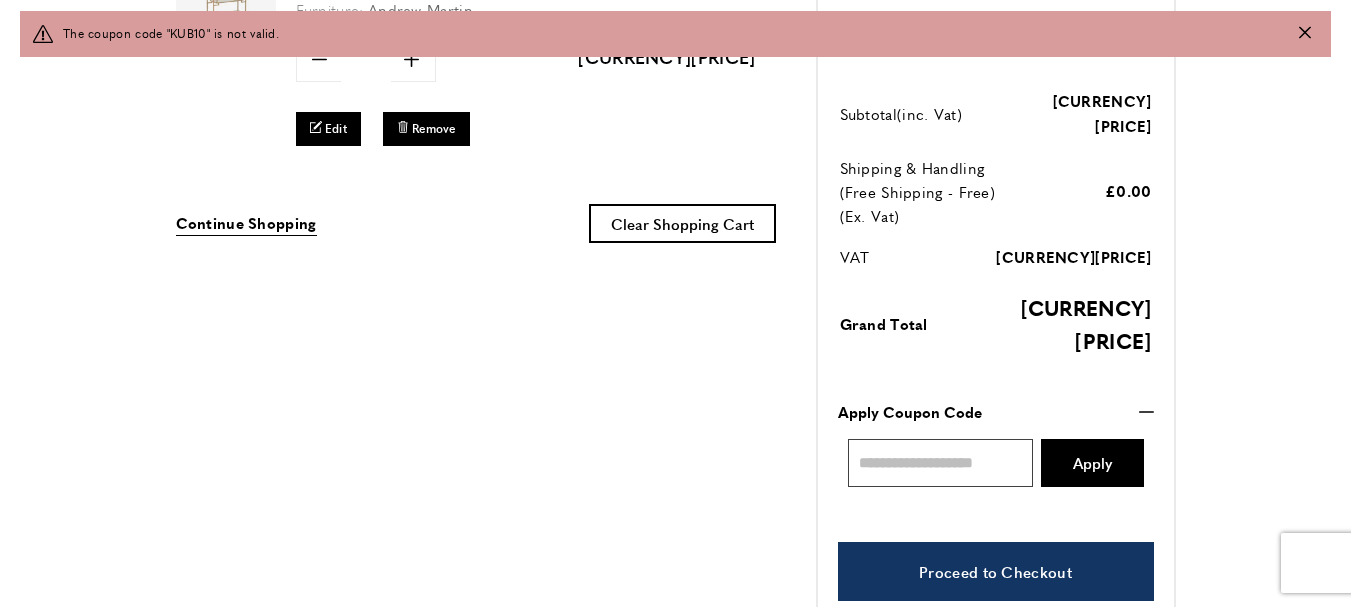 click on "Enter discount code" at bounding box center (941, 463) 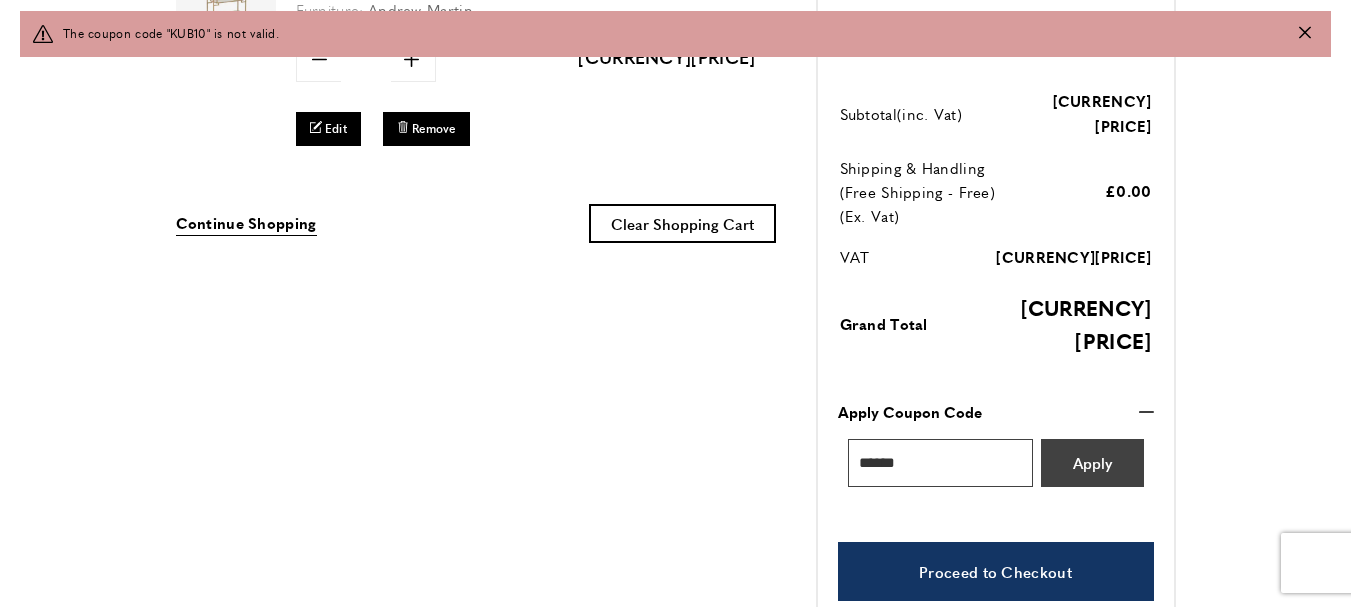 type on "******" 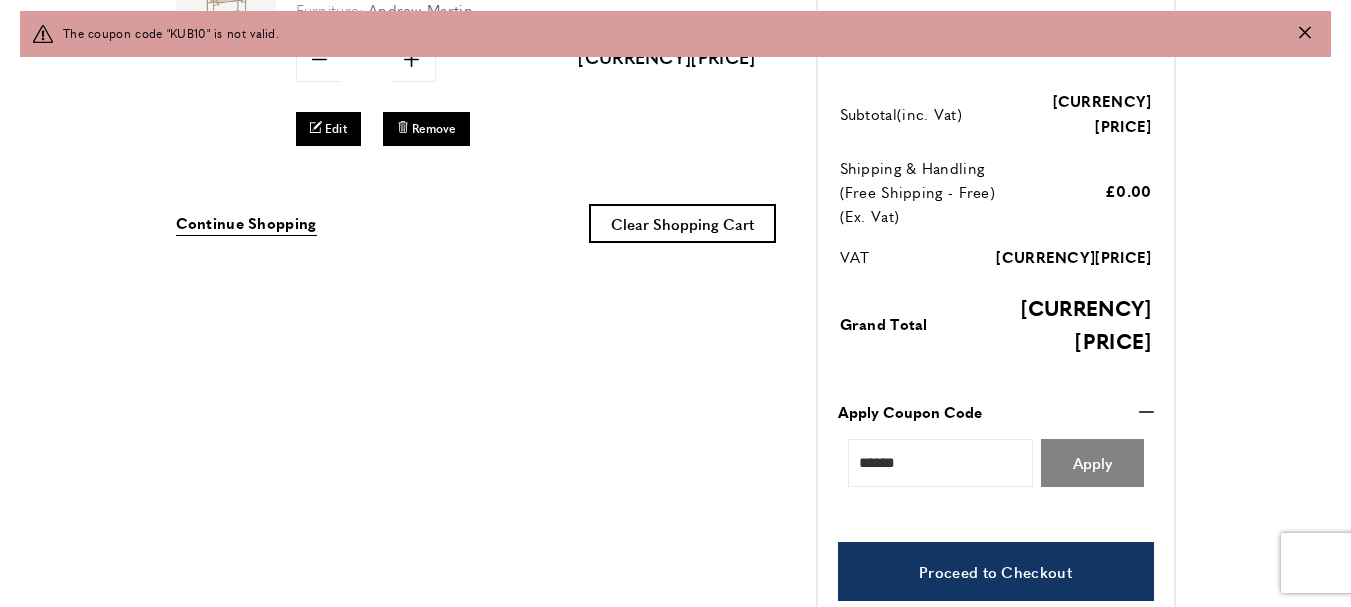 click on "Apply" at bounding box center (1092, 462) 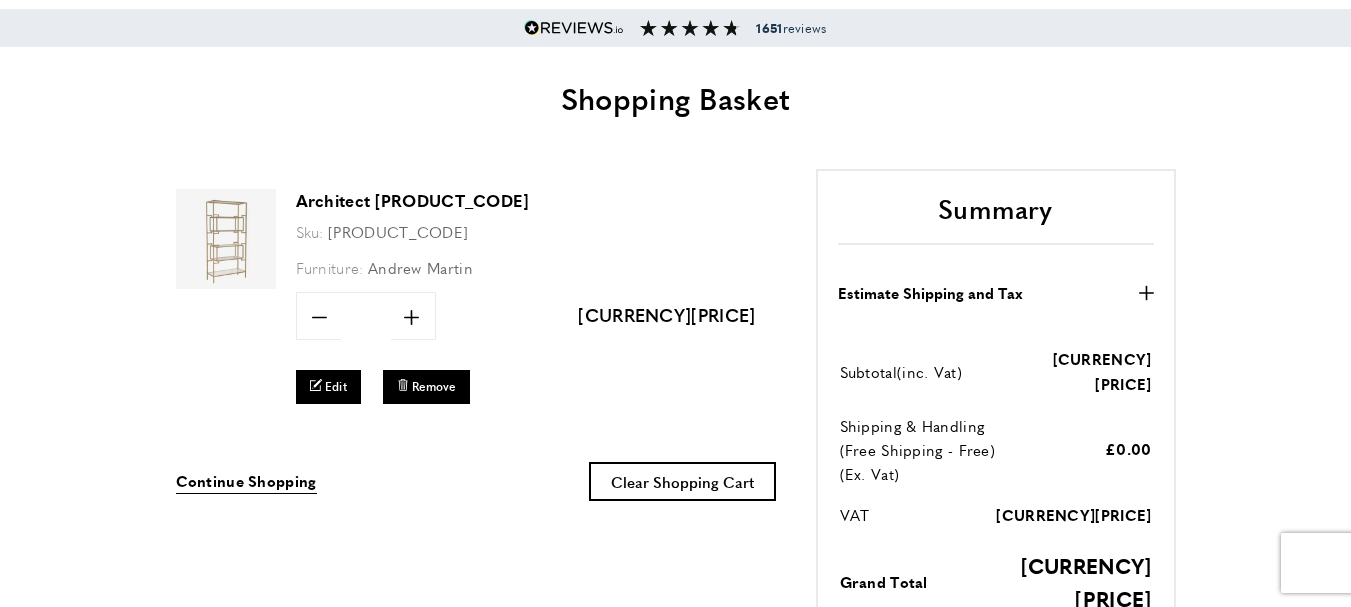 scroll, scrollTop: 400, scrollLeft: 0, axis: vertical 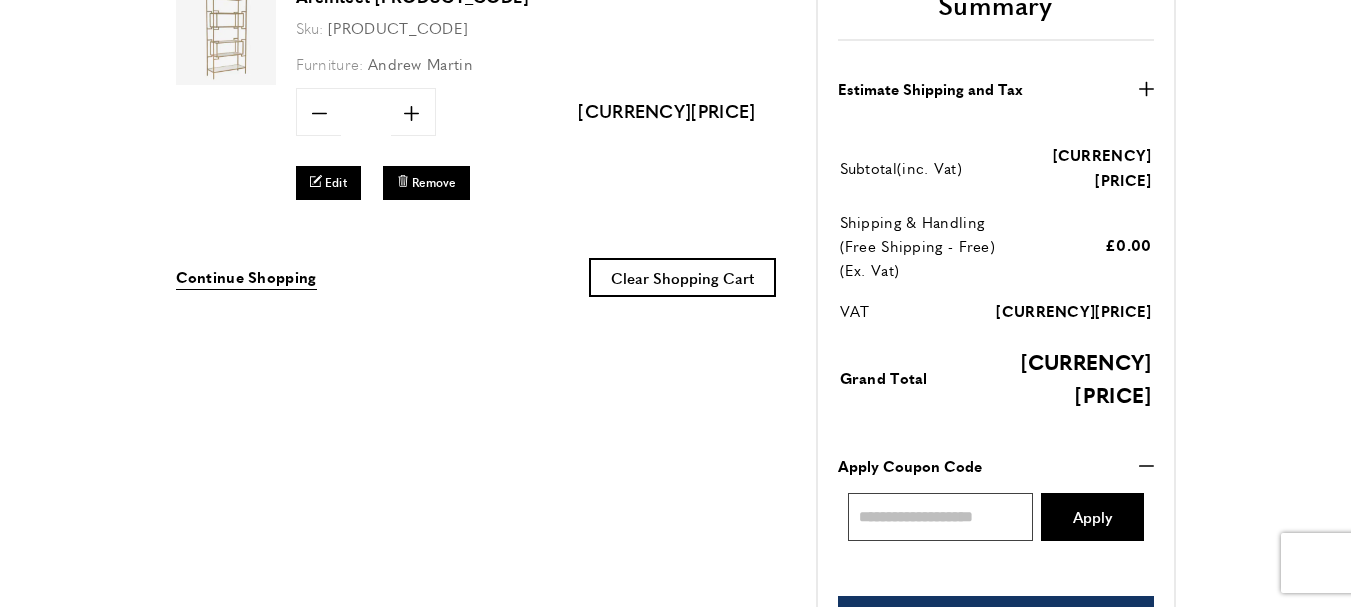 click on "Enter discount code" at bounding box center (941, 517) 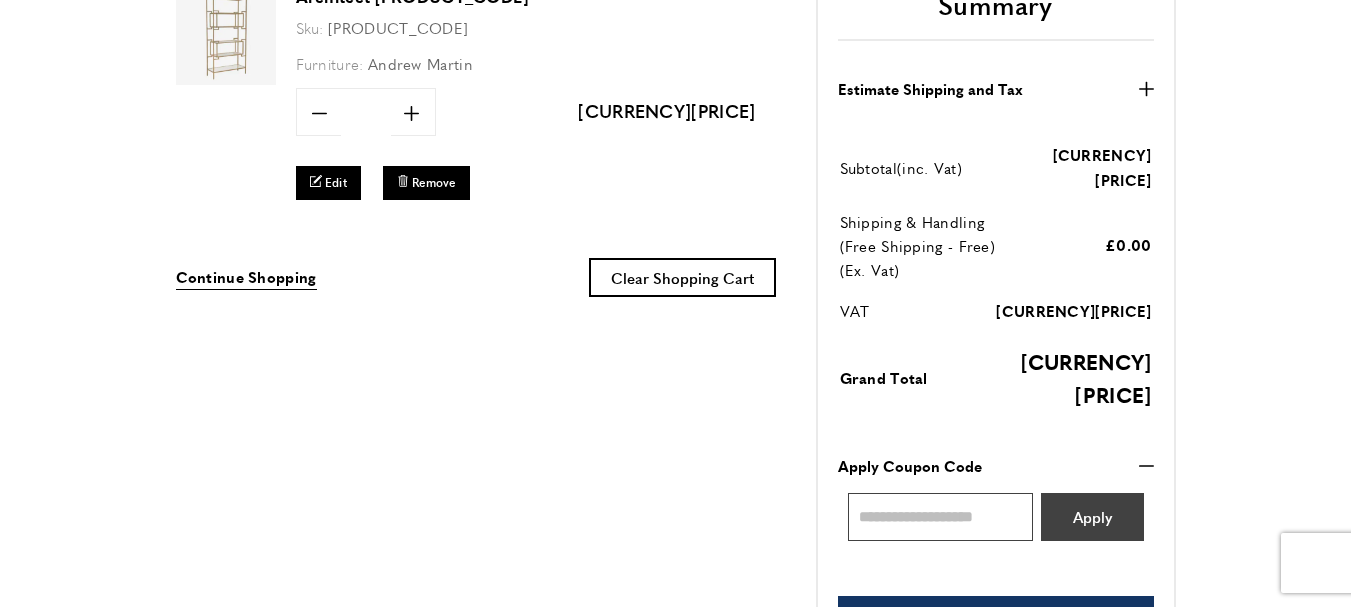 paste on "******" 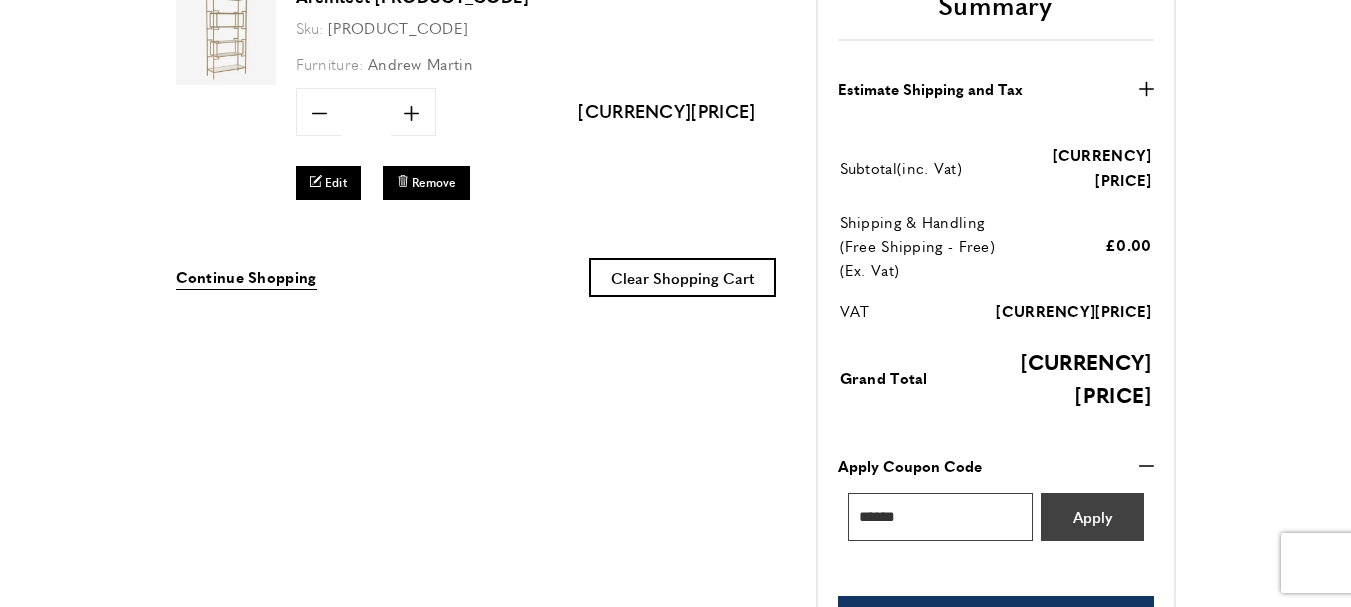 type on "******" 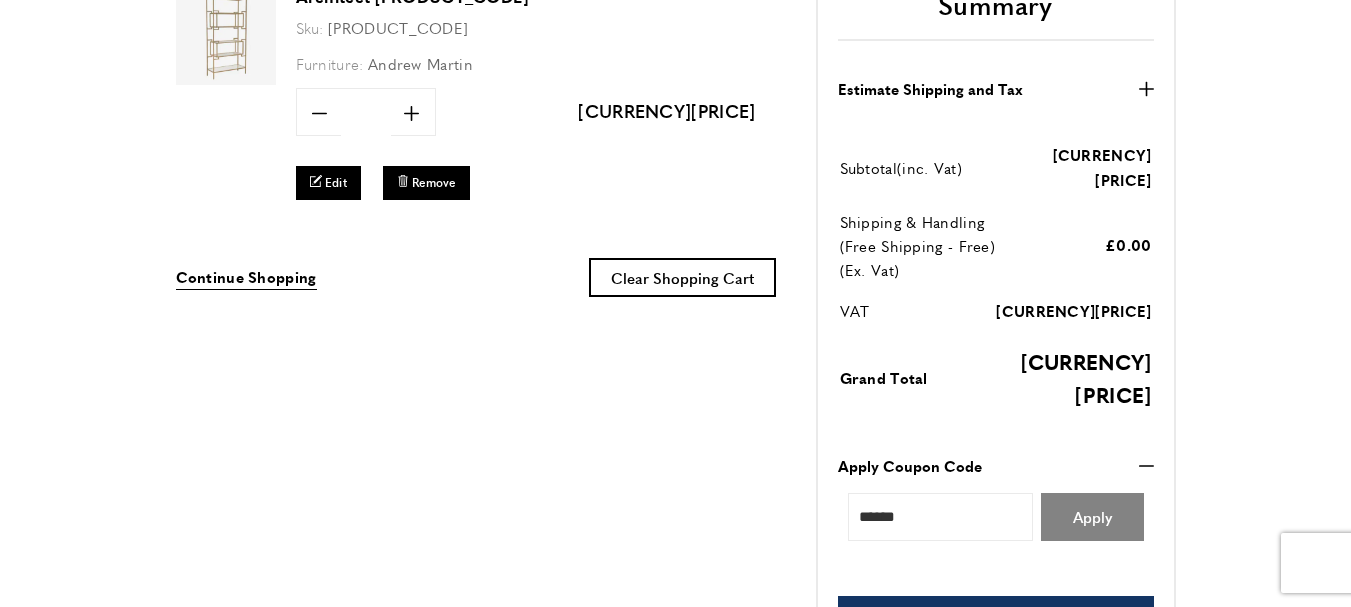 click on "Apply" at bounding box center (1092, 517) 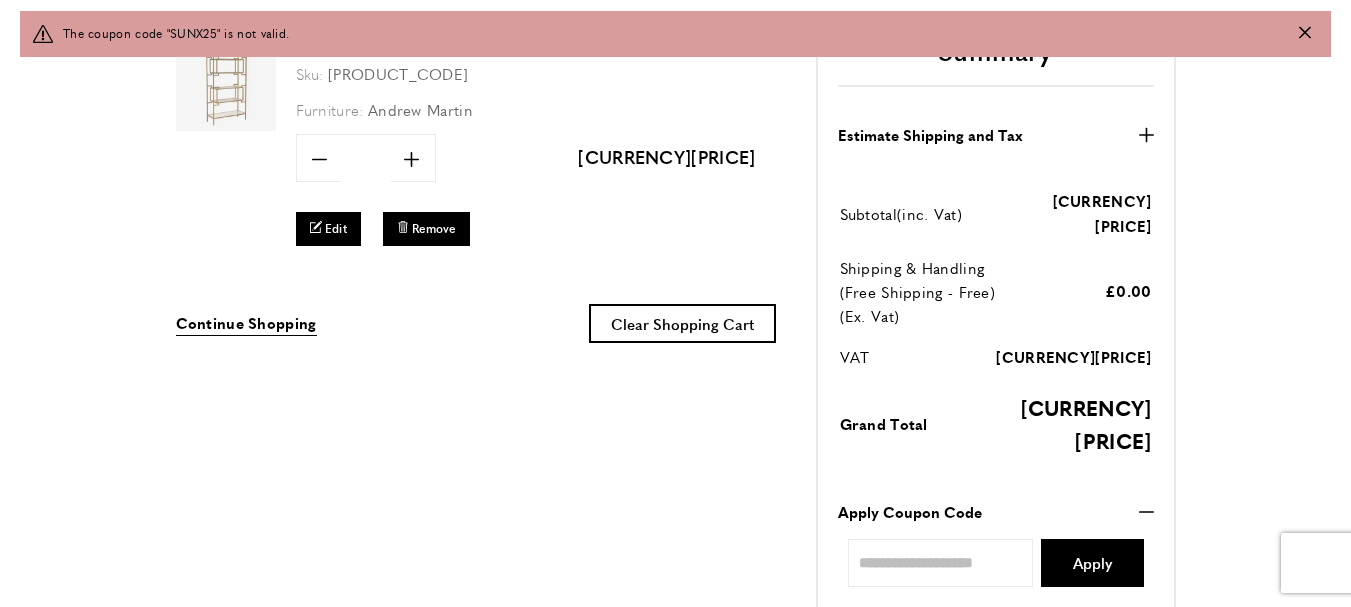 scroll, scrollTop: 0, scrollLeft: 4783, axis: horizontal 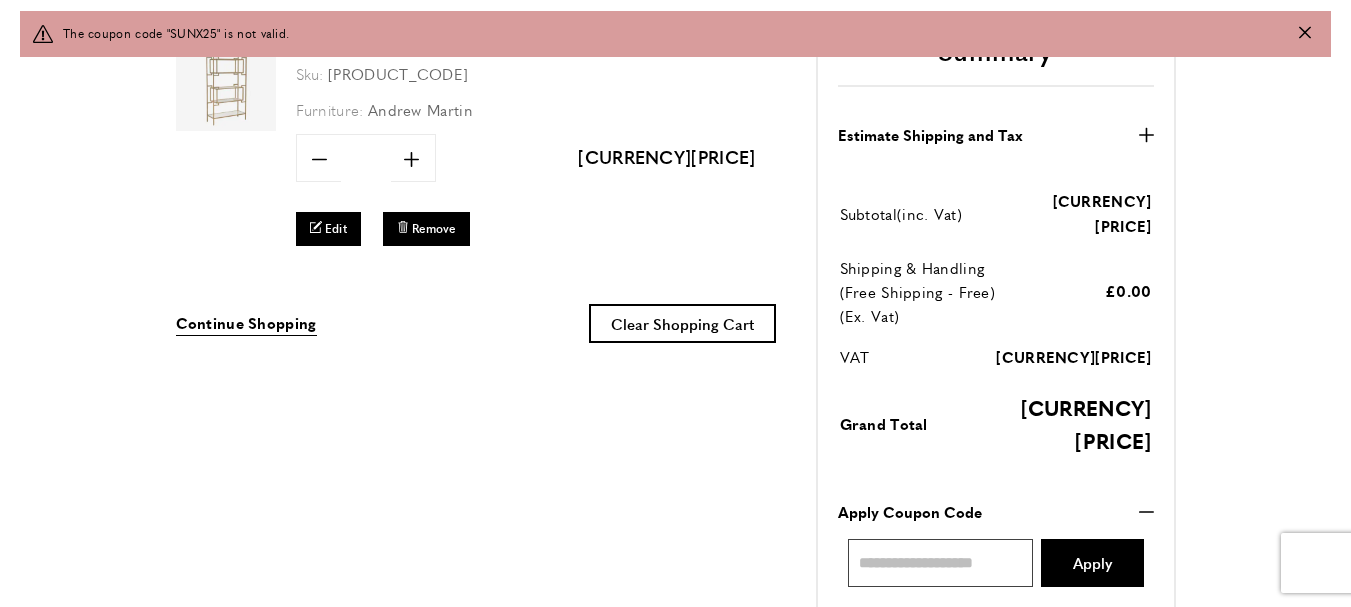 click on "Enter discount code" at bounding box center [941, 563] 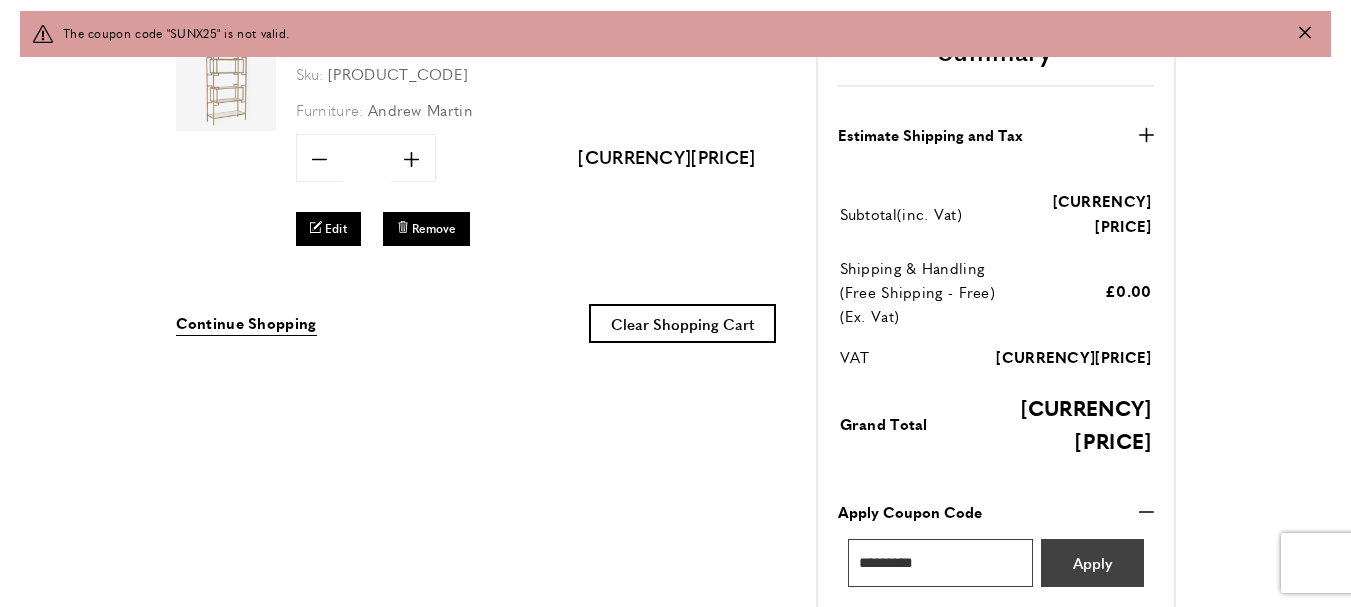 type on "*********" 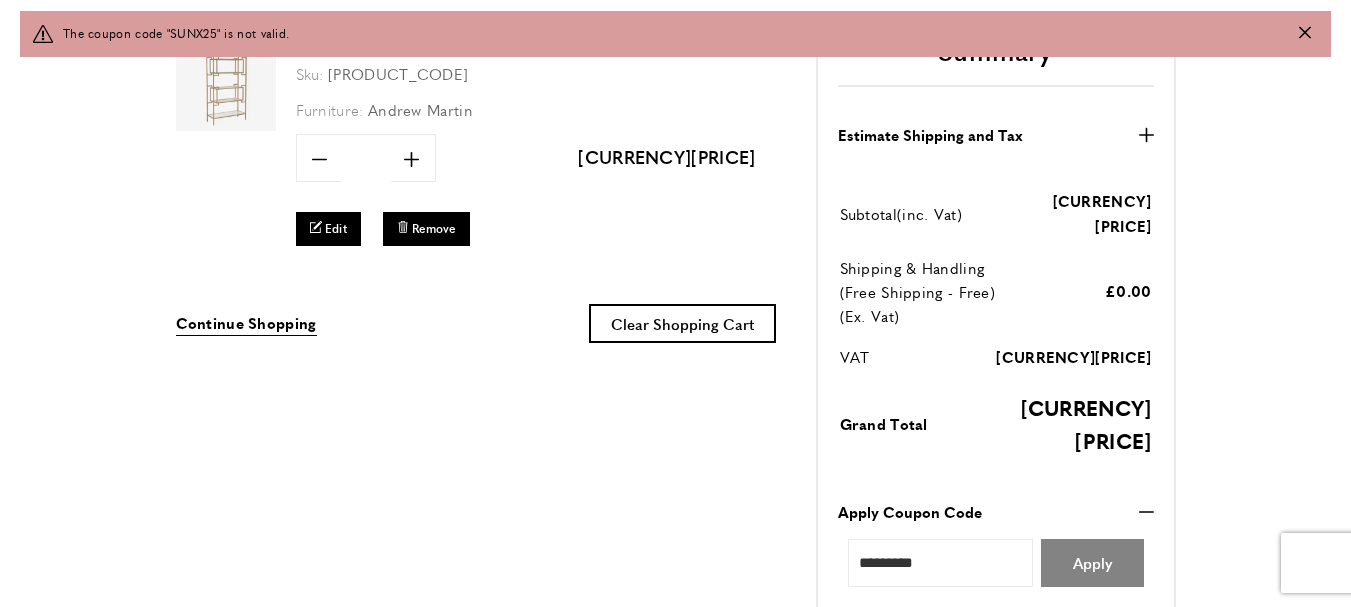click on "Apply" at bounding box center (1092, 562) 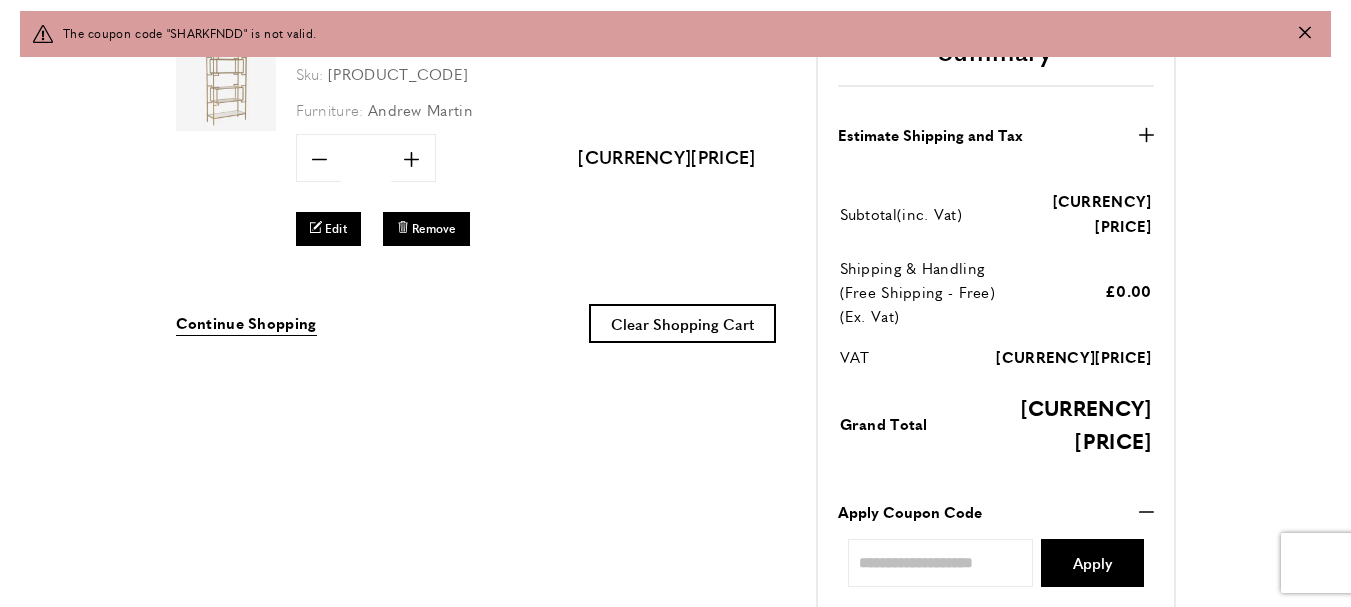 scroll, scrollTop: 0, scrollLeft: 281, axis: horizontal 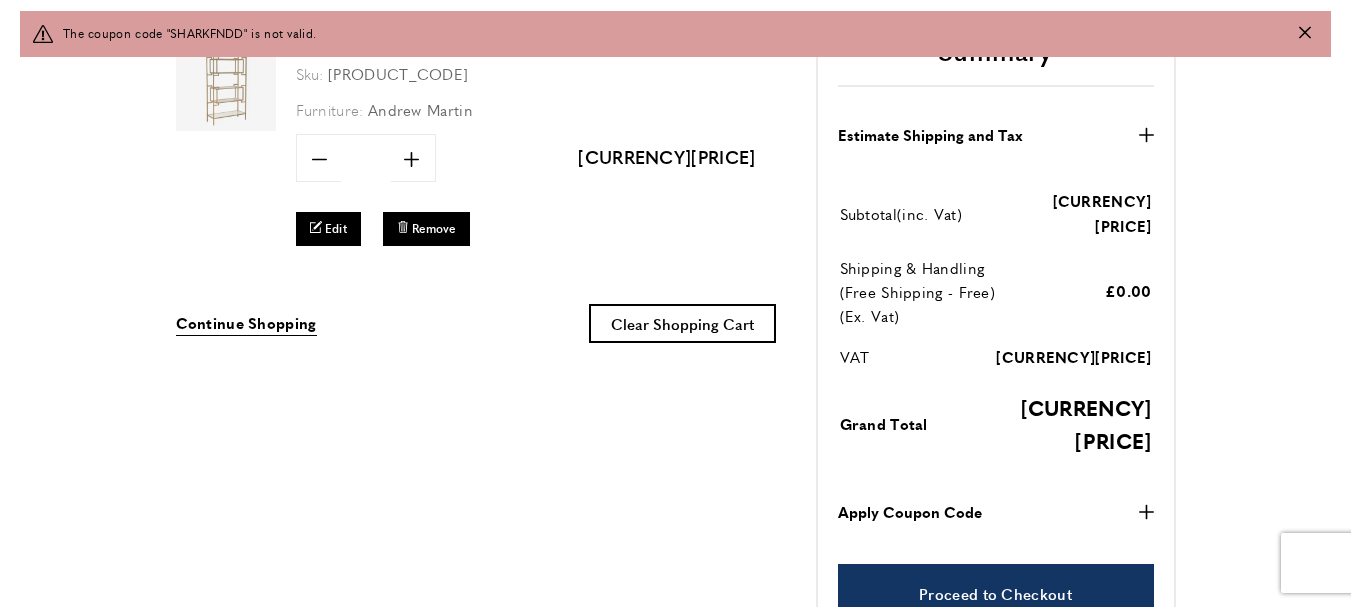 click on "Enter discount code" at bounding box center (941, 563) 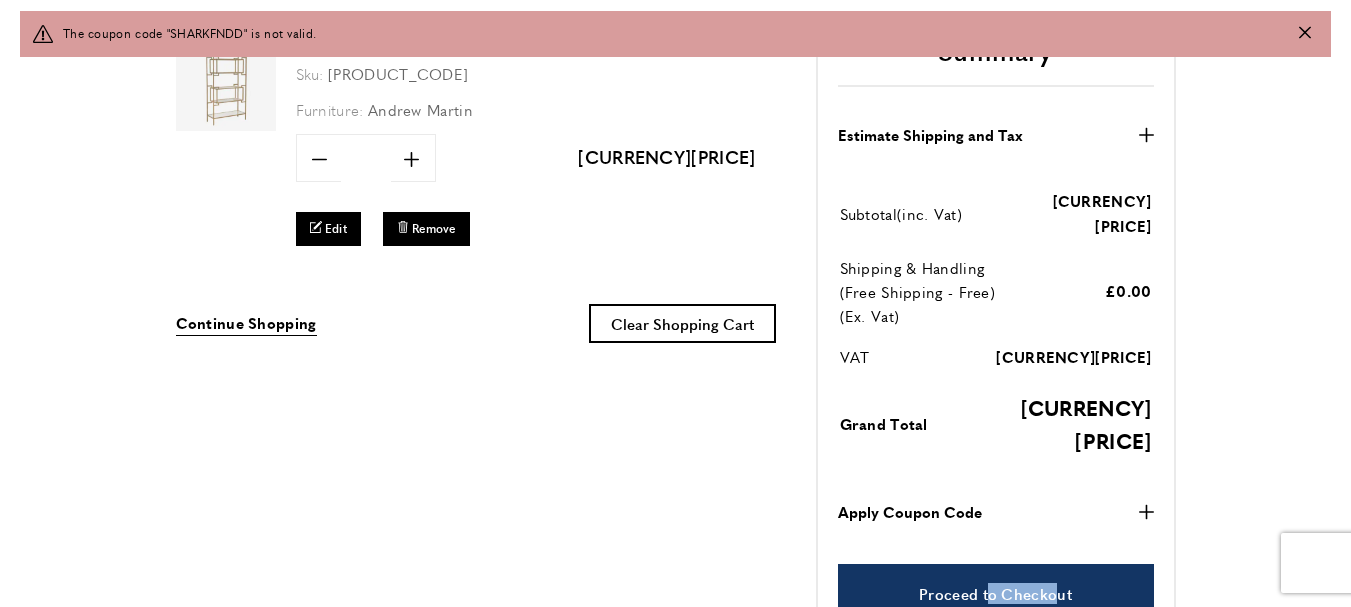 click on "plus" 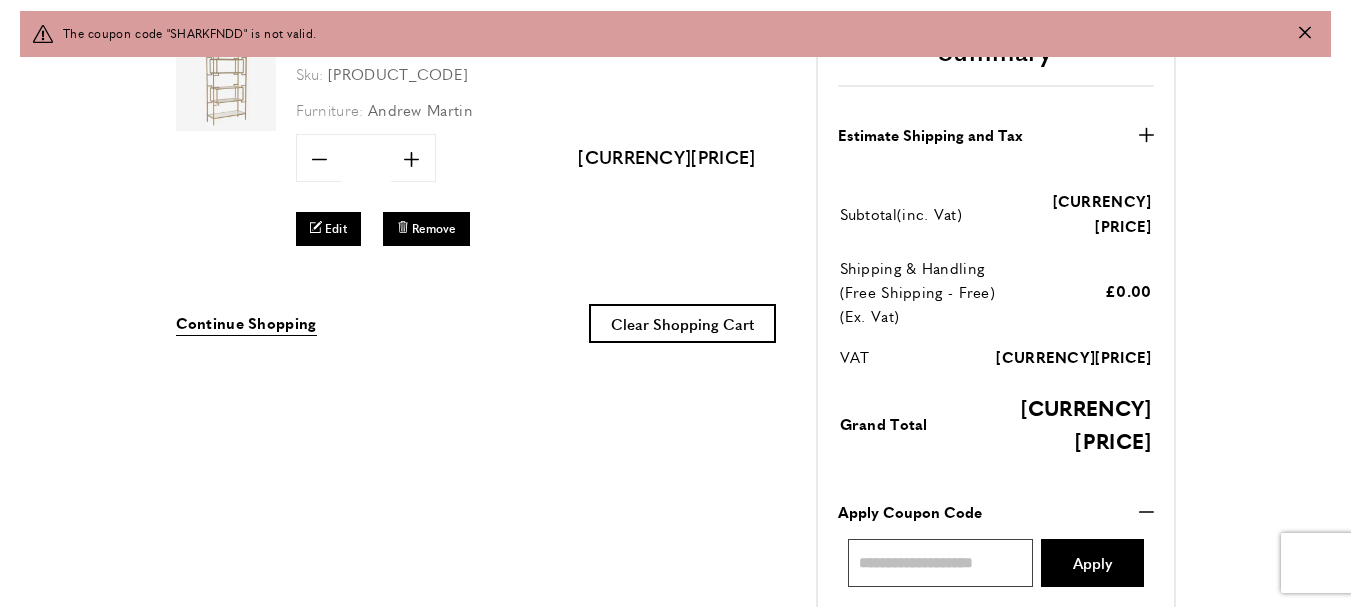 click on "Enter discount code" at bounding box center [941, 563] 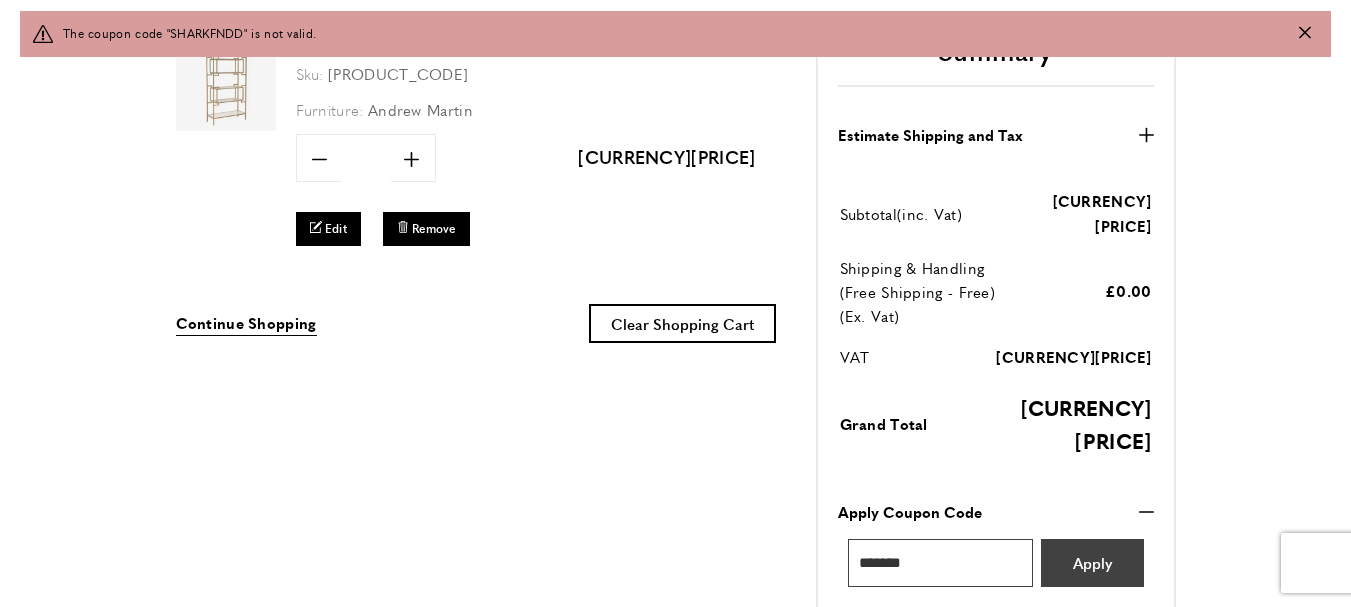 type on "*******" 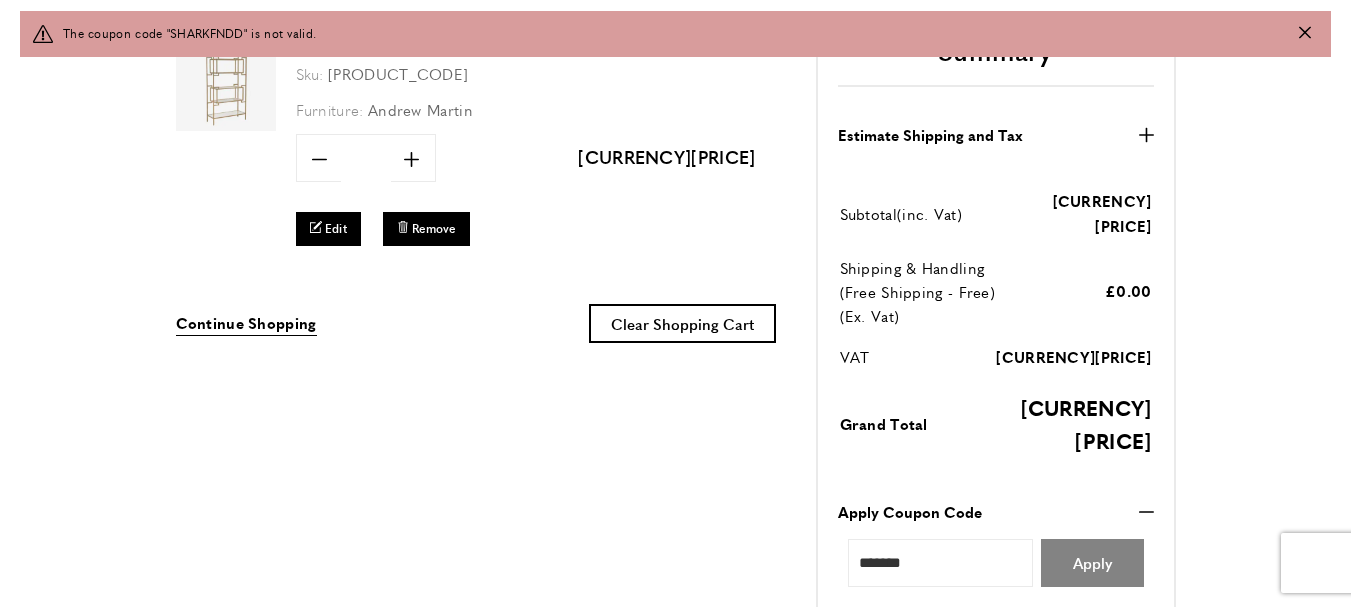click on "Apply" at bounding box center [1092, 562] 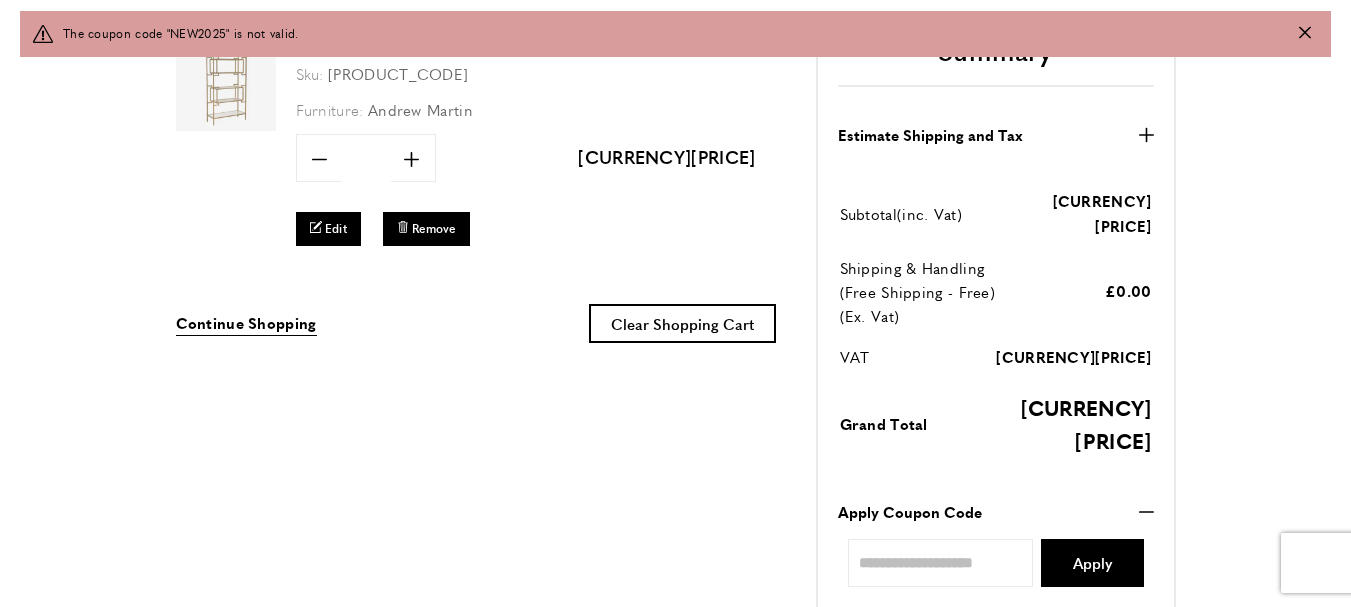 scroll, scrollTop: 0, scrollLeft: 844, axis: horizontal 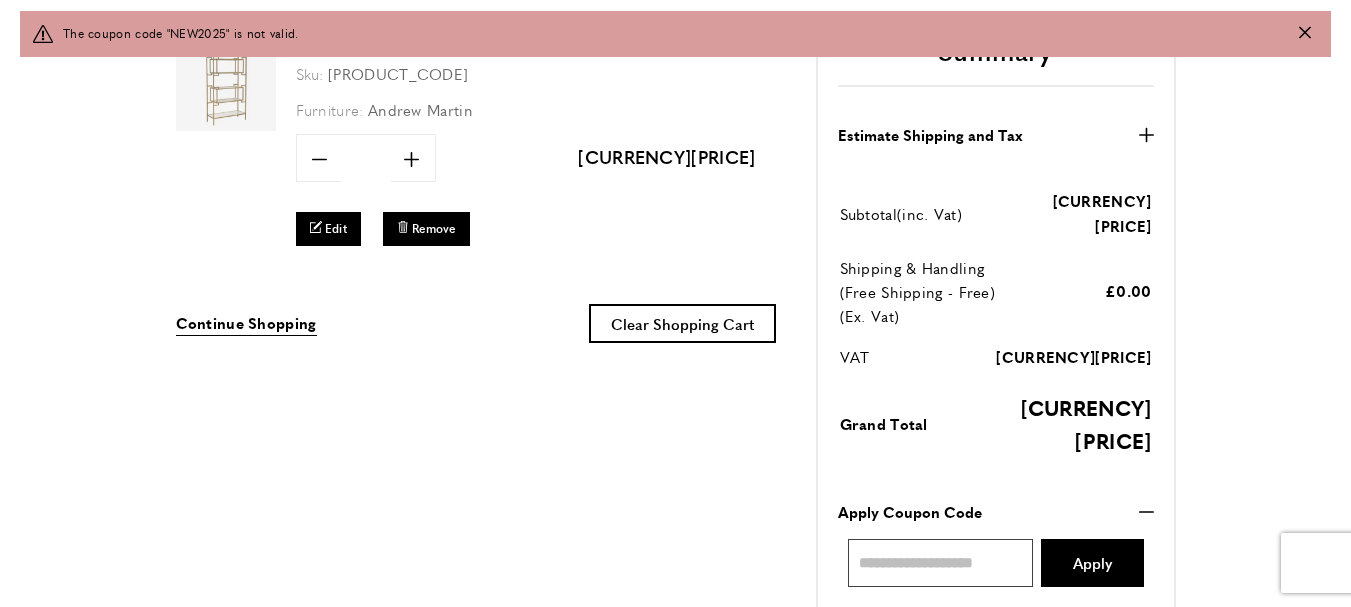 click on "Enter discount code" at bounding box center [941, 563] 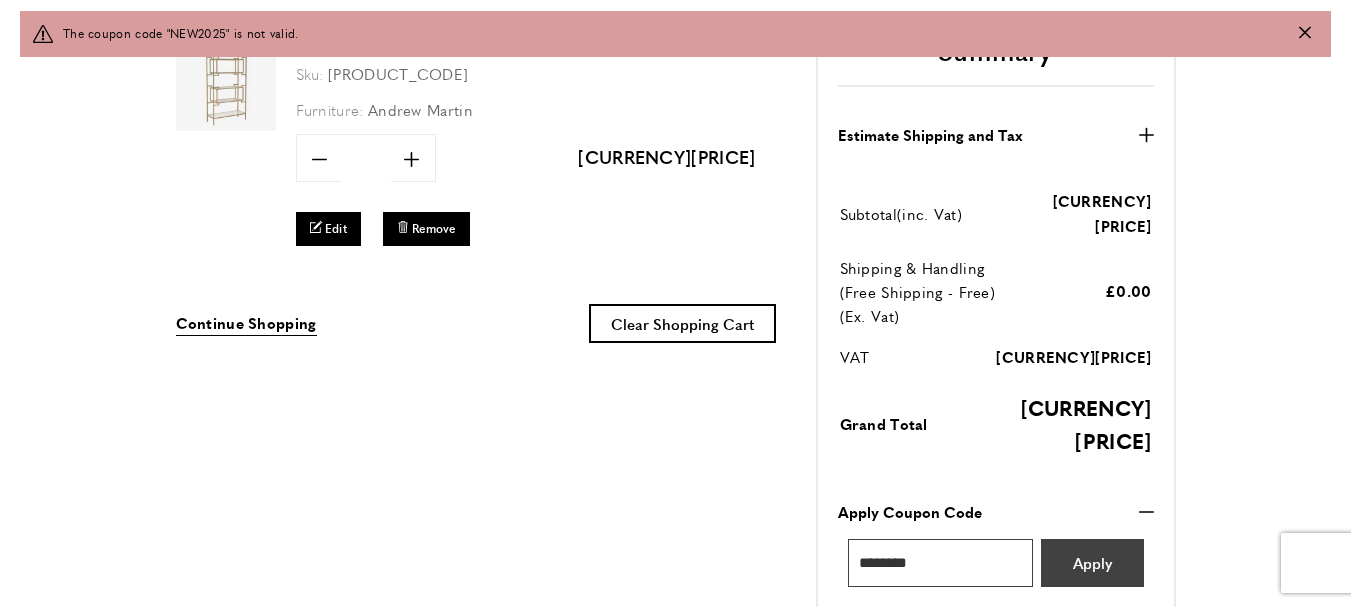 type on "********" 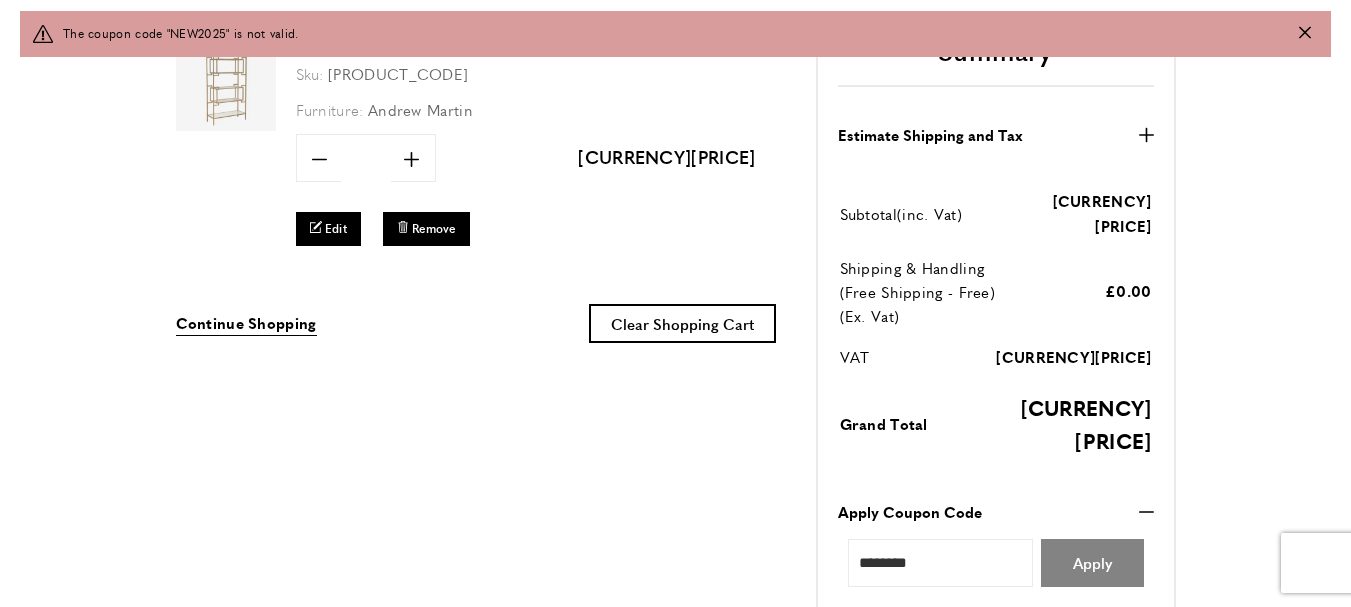 click on "Apply" at bounding box center (1092, 563) 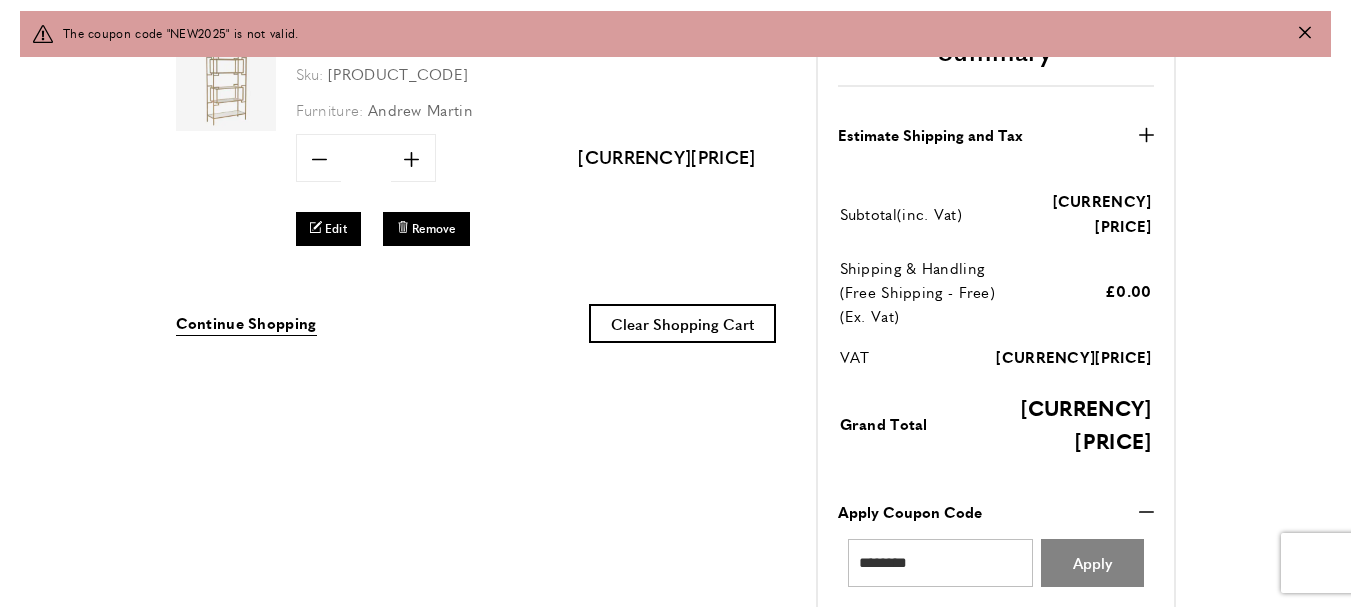 scroll, scrollTop: 0, scrollLeft: 1125, axis: horizontal 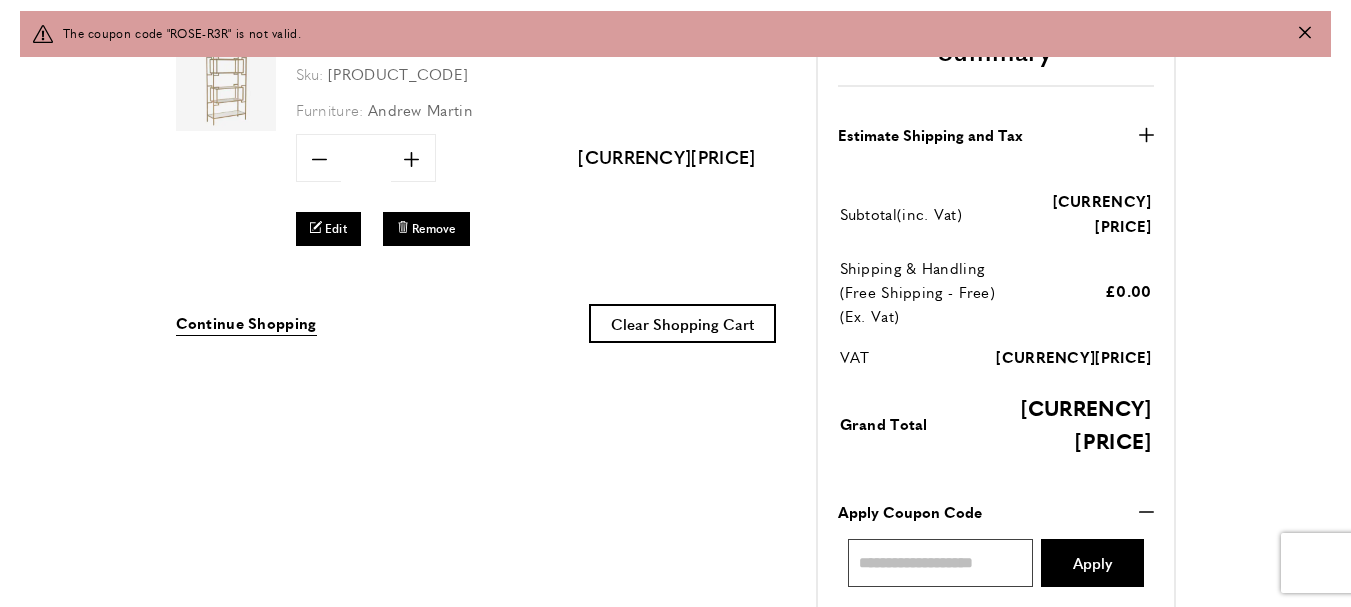 click on "Enter discount code" at bounding box center (941, 563) 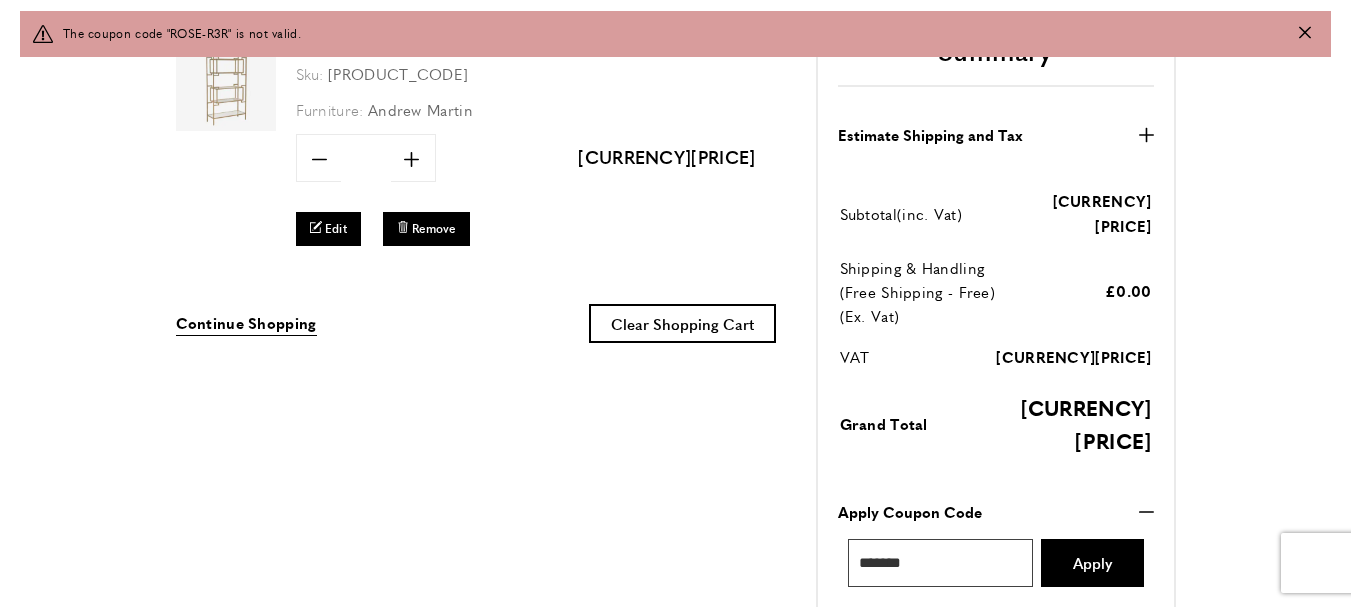 type on "*******" 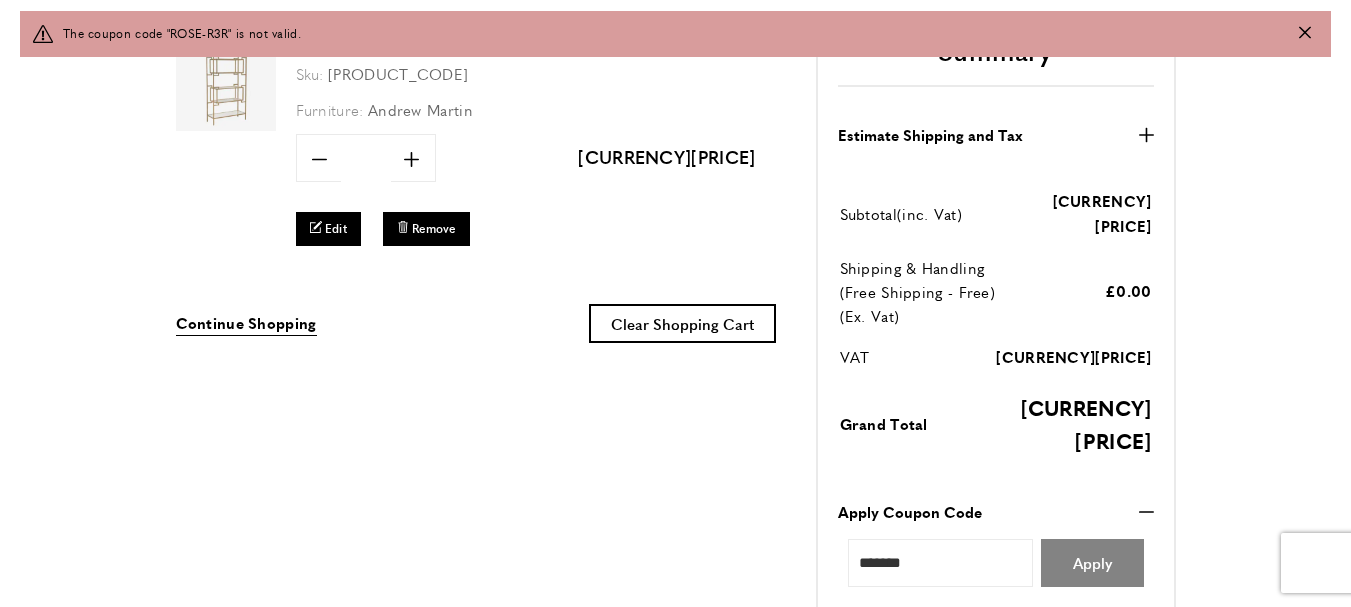 click on "Apply" at bounding box center [1092, 563] 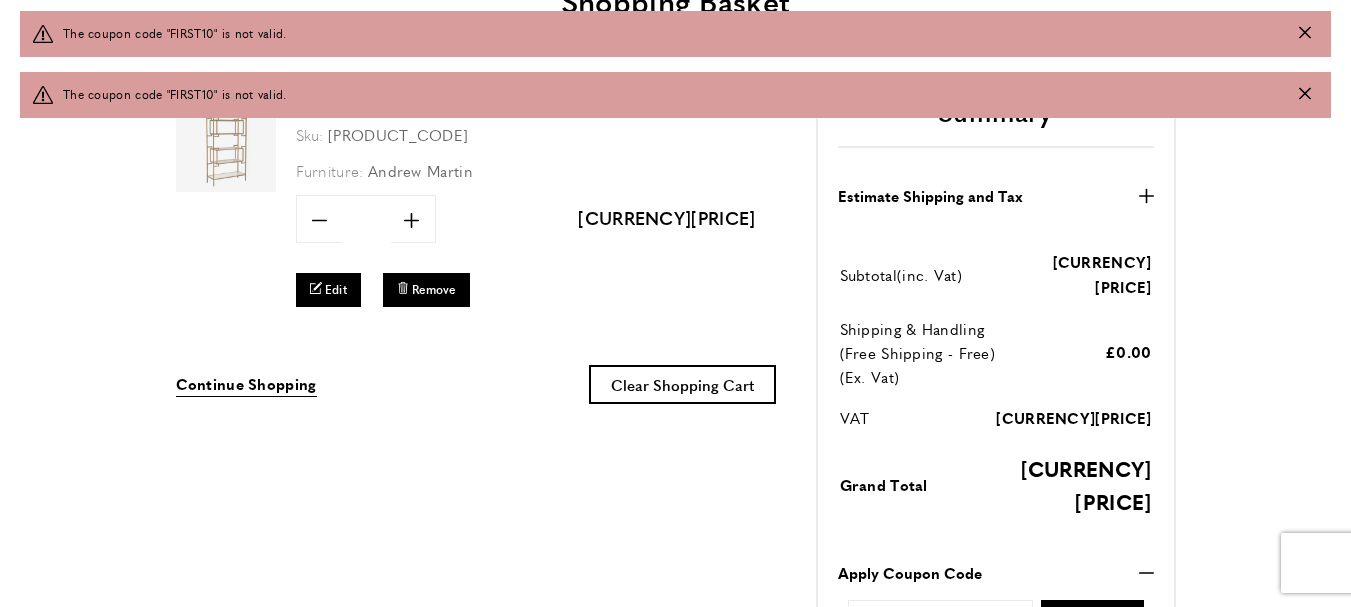 scroll, scrollTop: 0, scrollLeft: 1407, axis: horizontal 